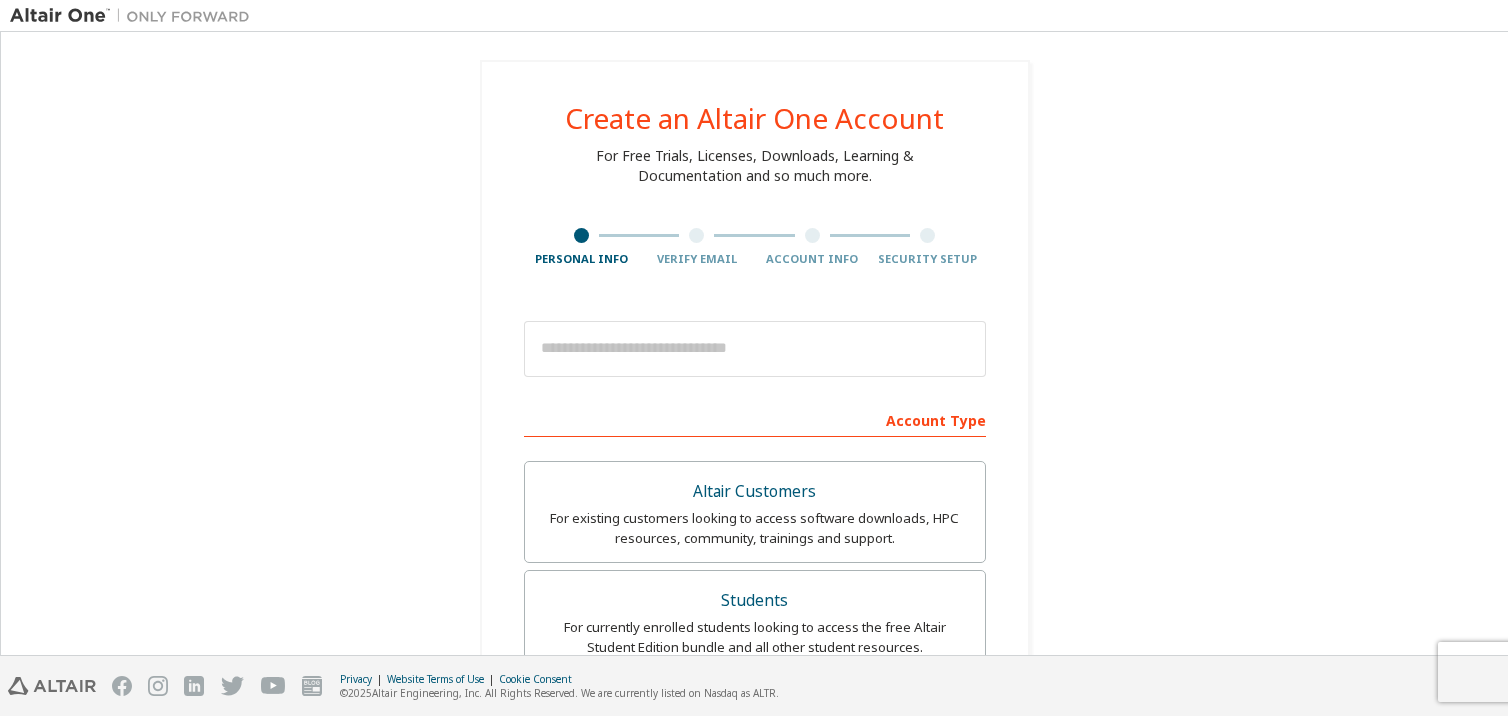 scroll, scrollTop: 0, scrollLeft: 0, axis: both 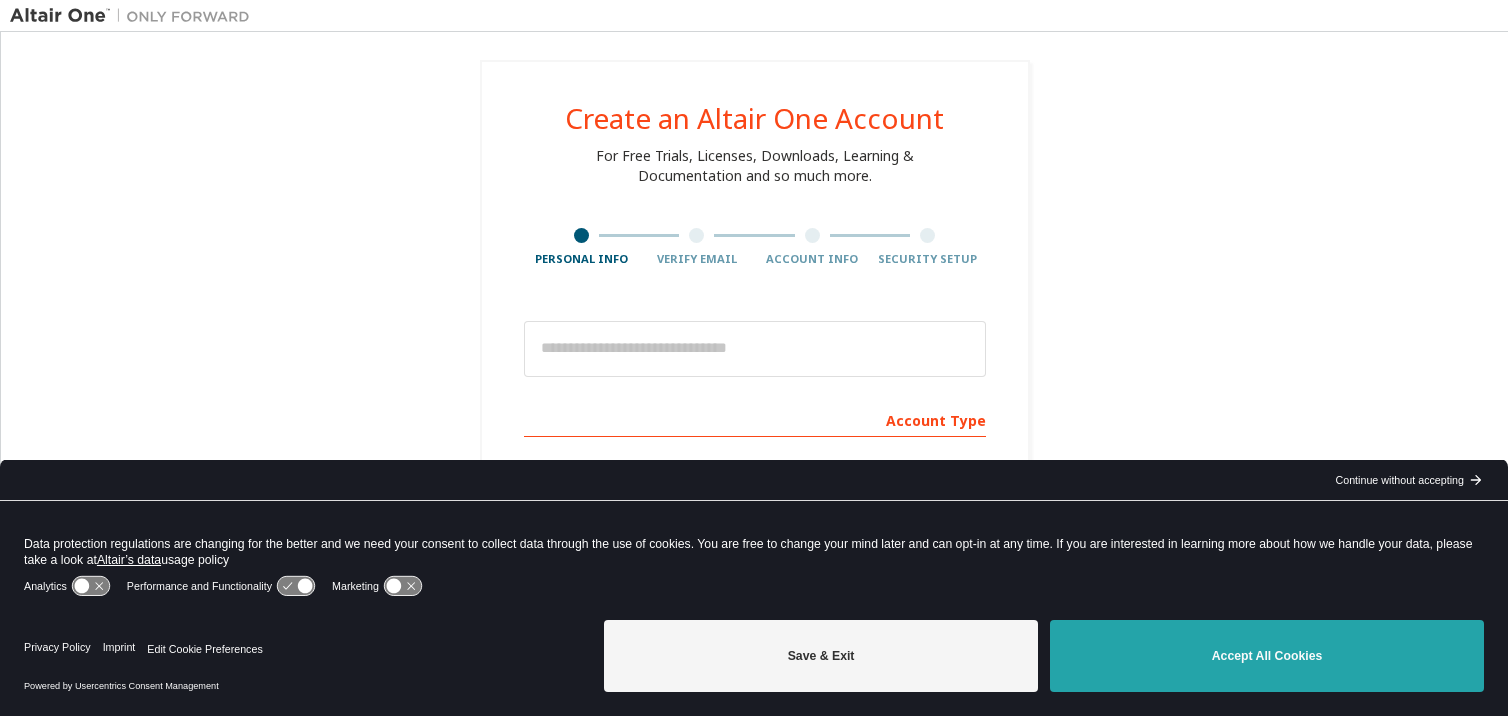 click on "Accept All Cookies" at bounding box center [1267, 656] 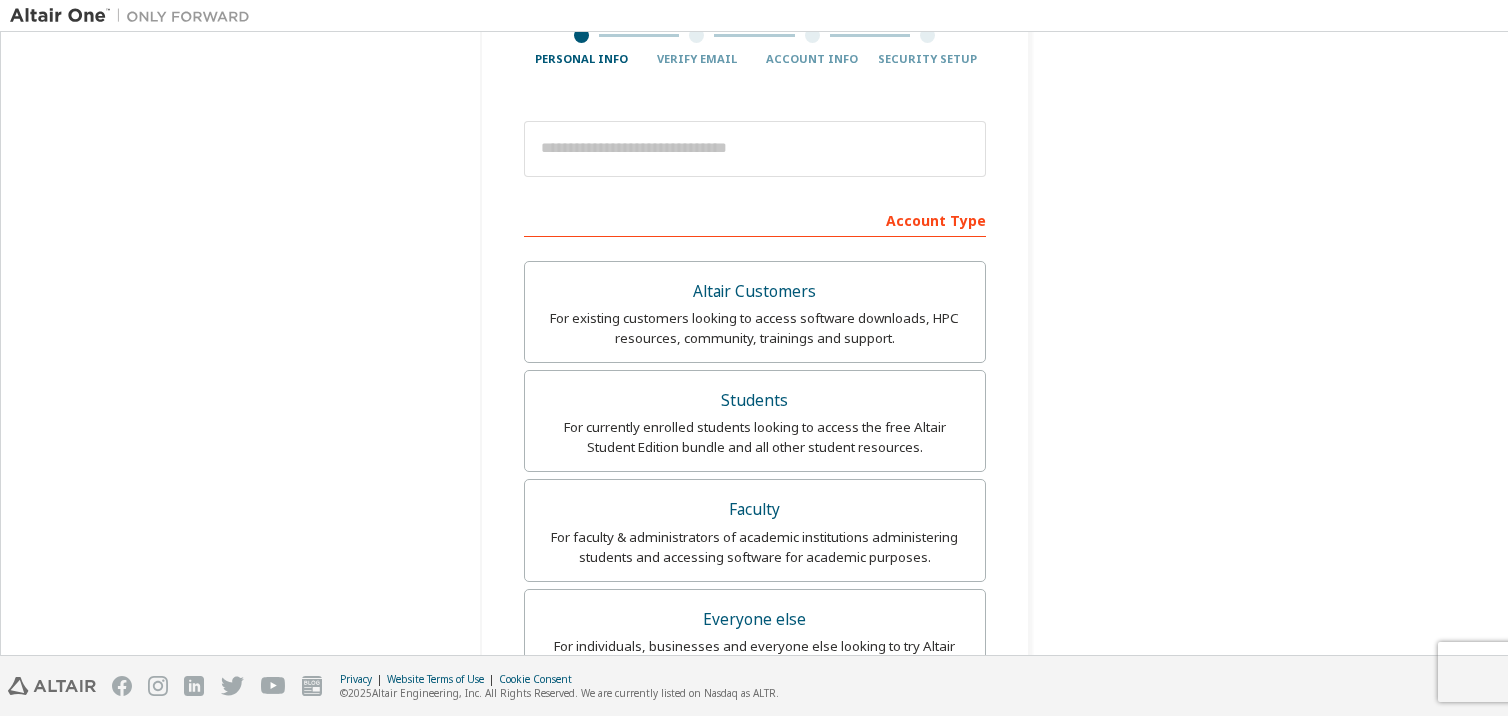 scroll, scrollTop: 300, scrollLeft: 0, axis: vertical 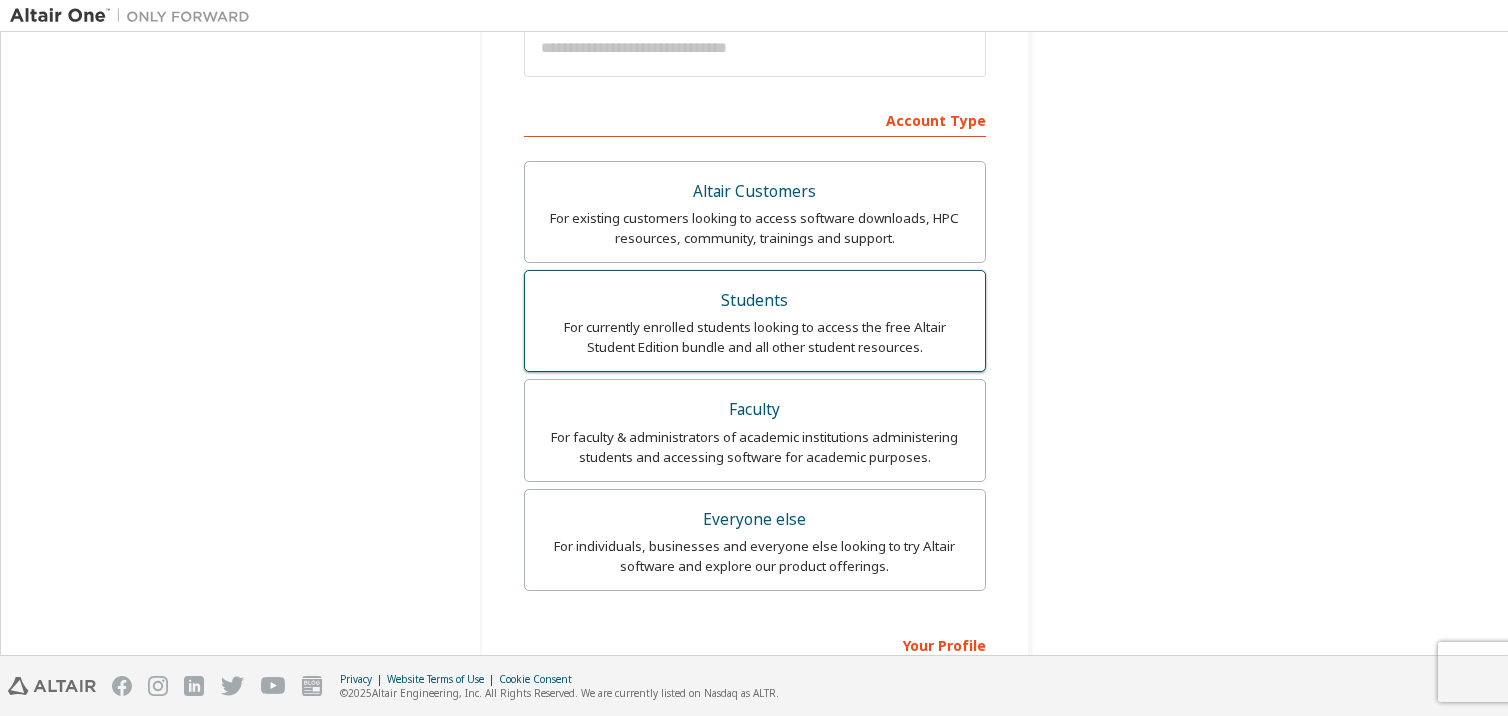 click on "For currently enrolled students looking to access the free Altair Student Edition bundle and all other student resources." at bounding box center (755, 337) 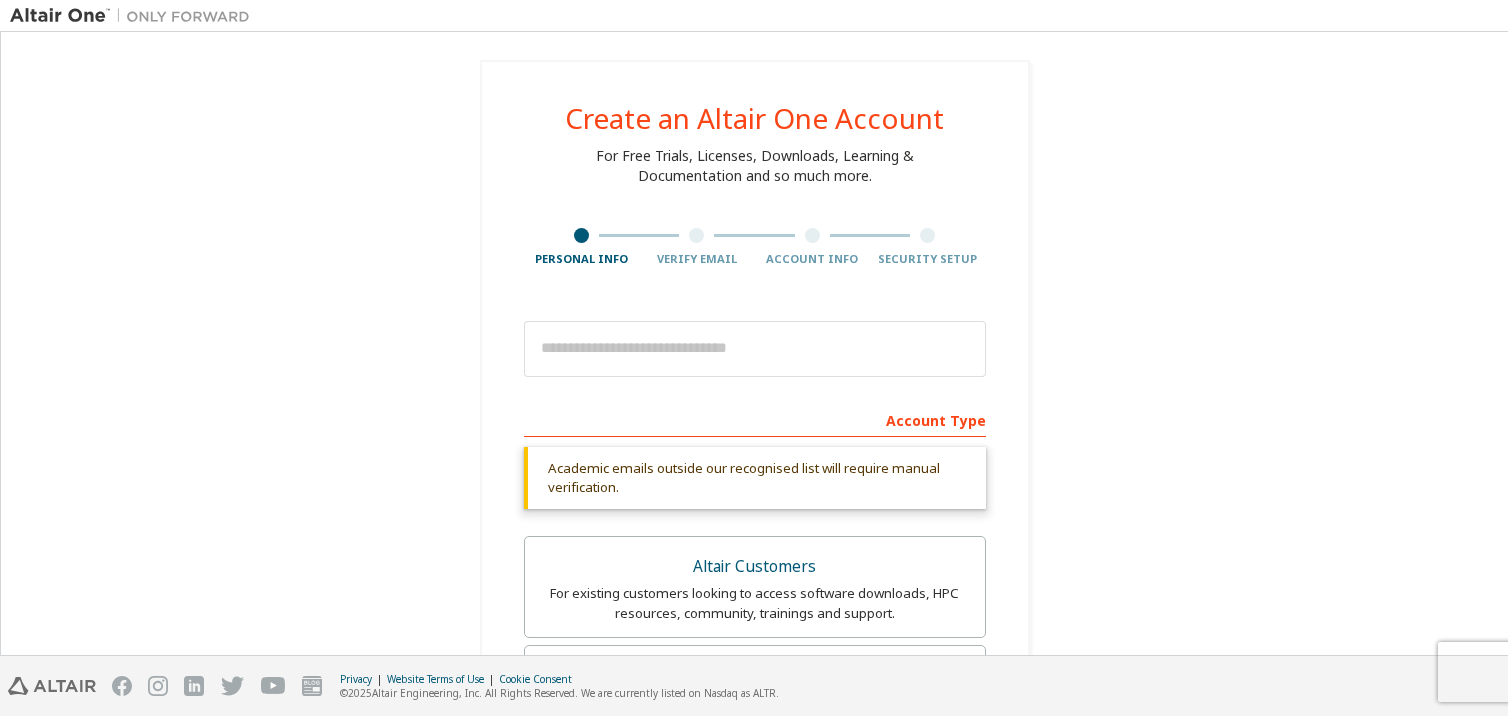 scroll, scrollTop: 200, scrollLeft: 0, axis: vertical 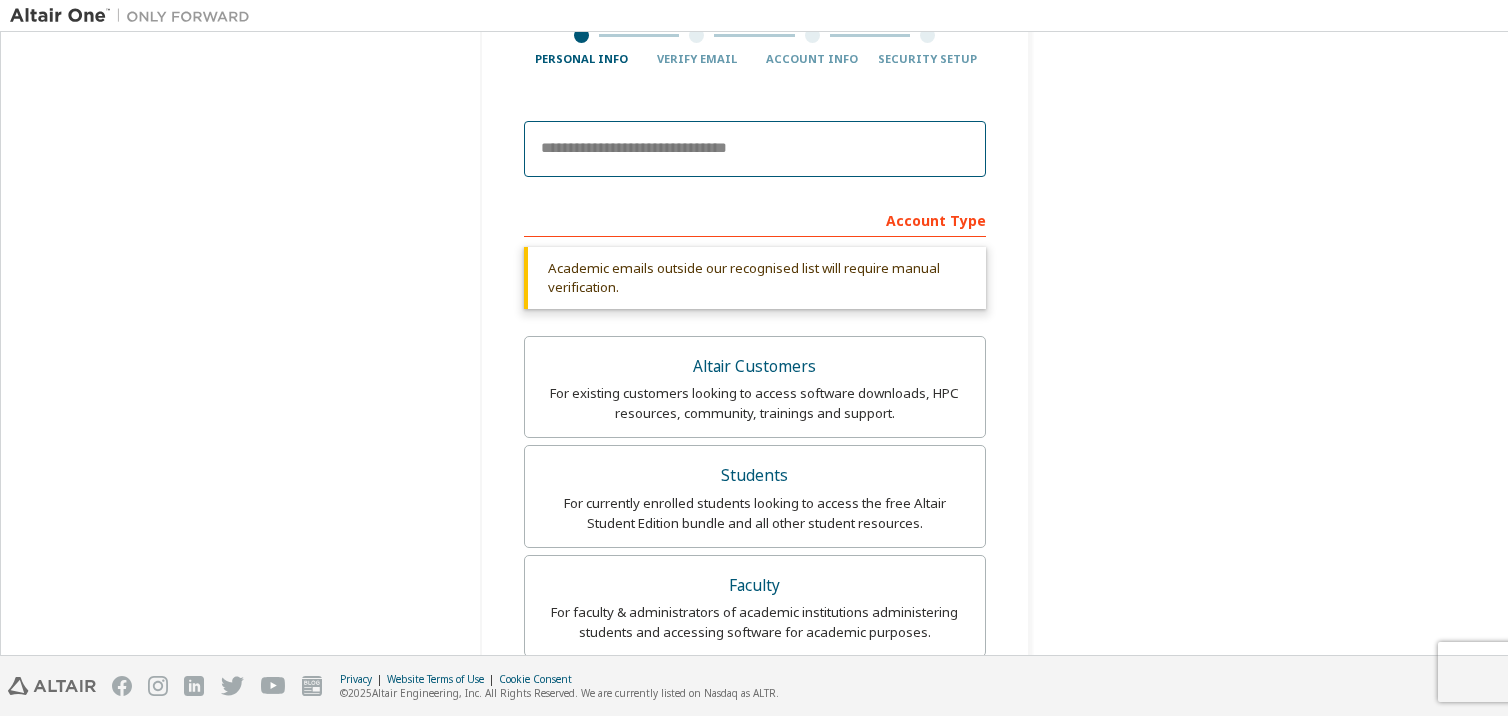 click at bounding box center [755, 149] 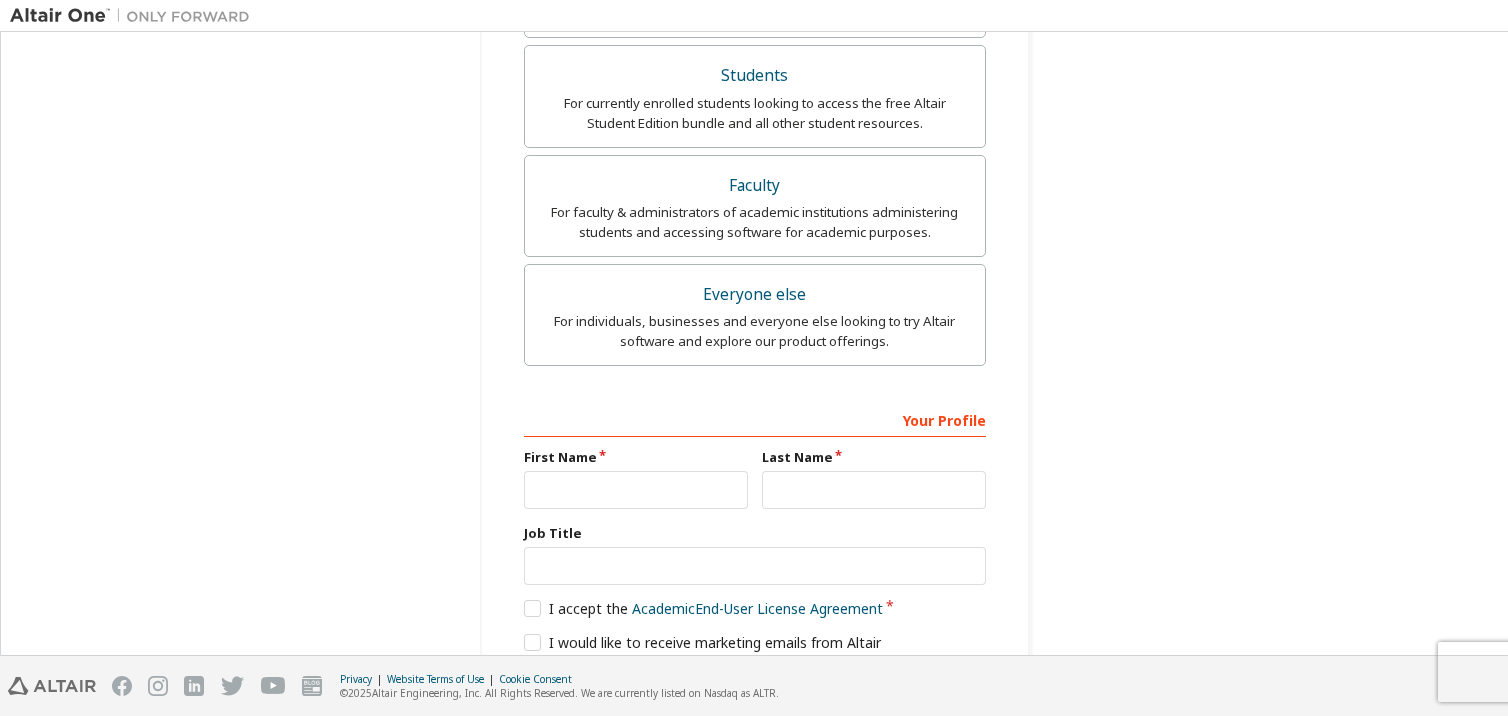 scroll, scrollTop: 682, scrollLeft: 0, axis: vertical 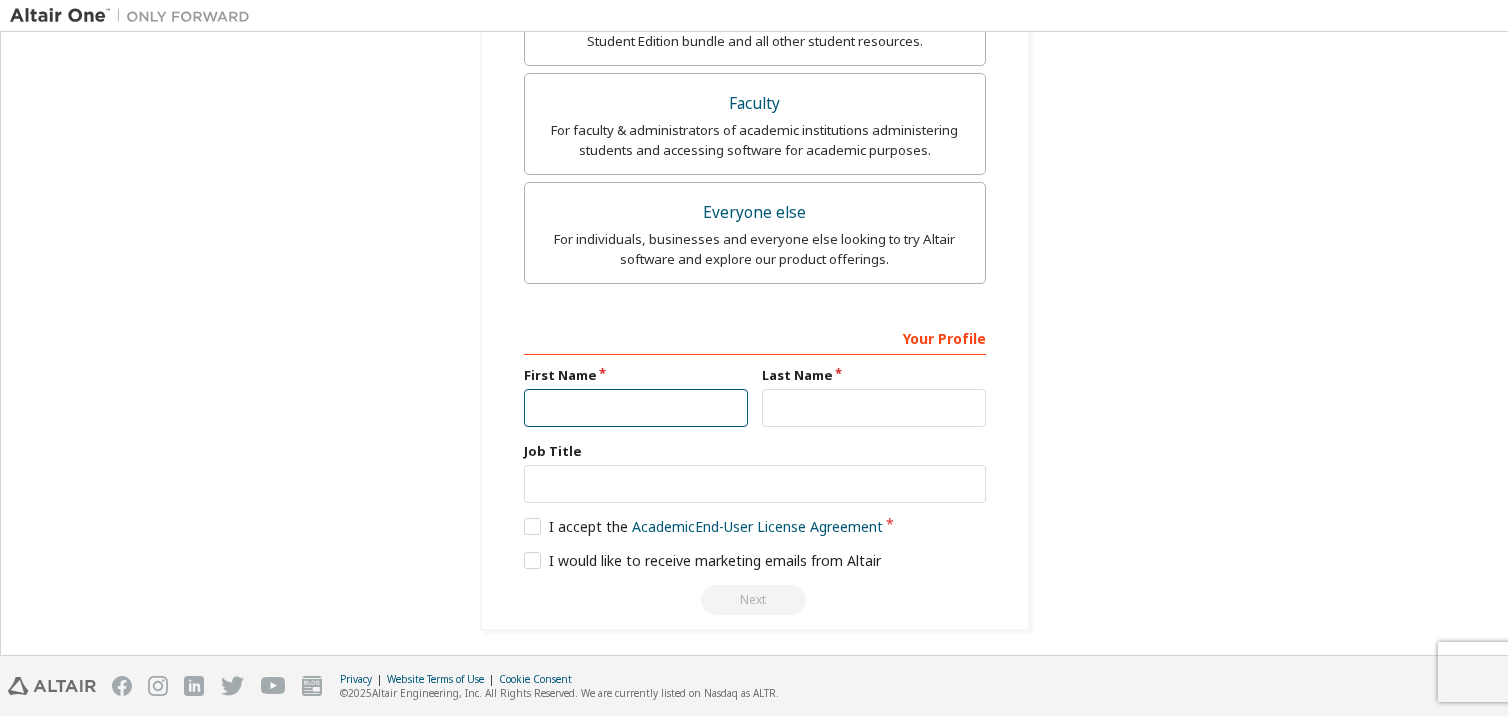 click at bounding box center (636, 408) 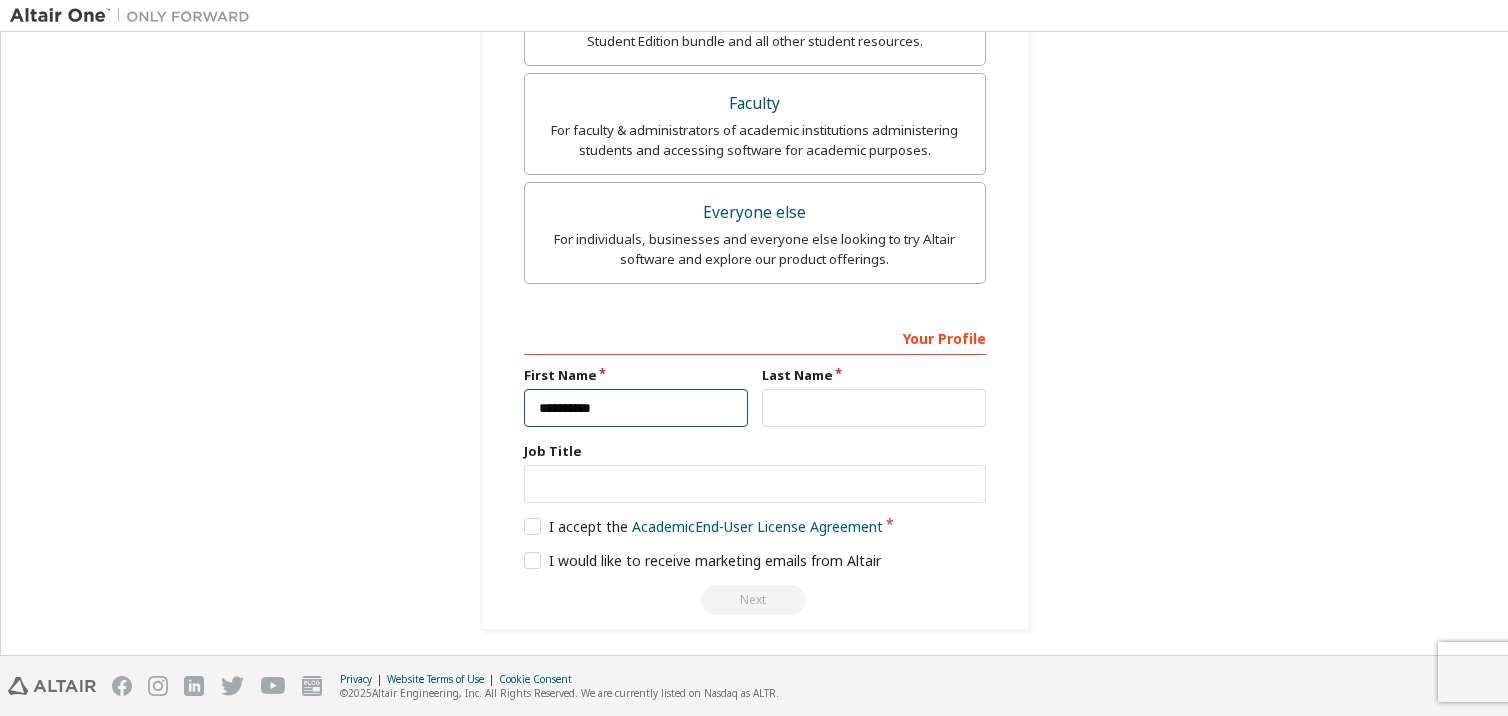 type on "**********" 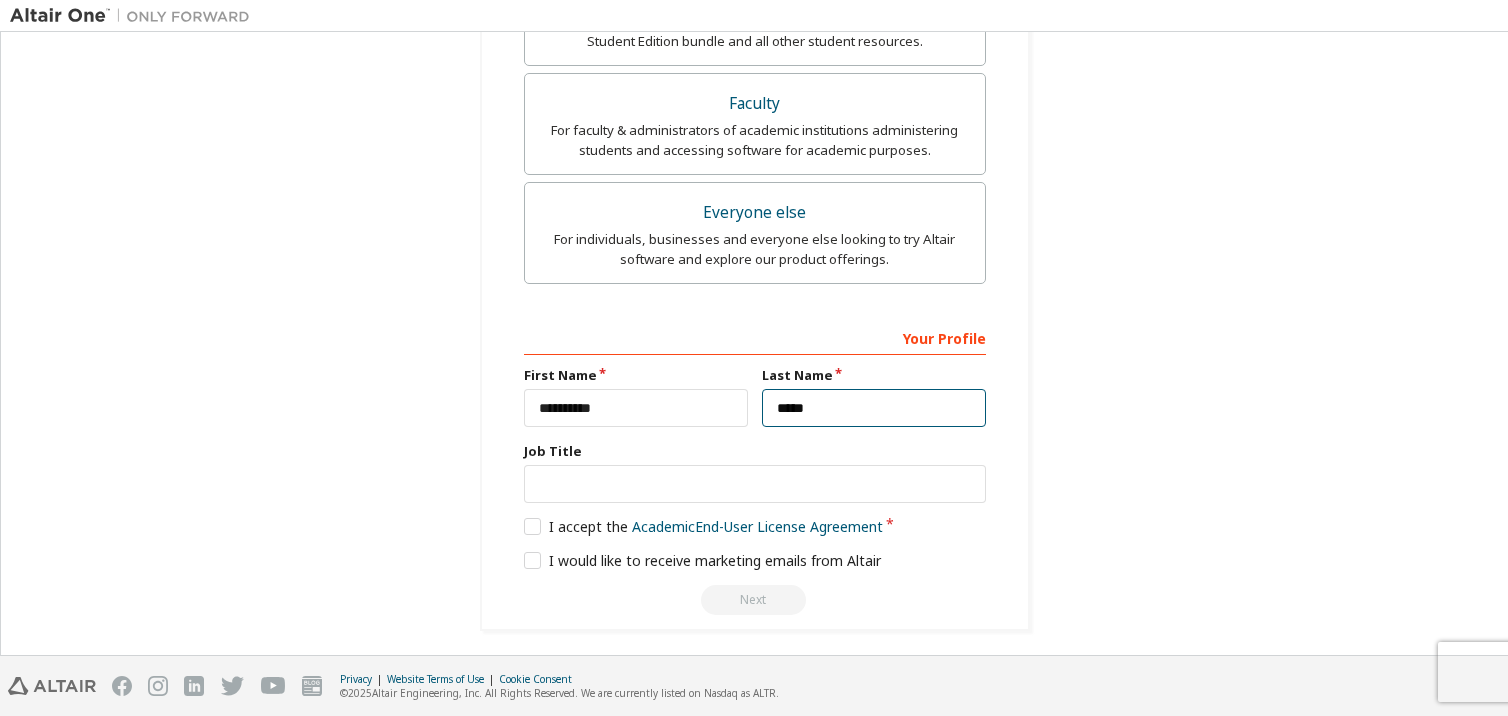 type on "*****" 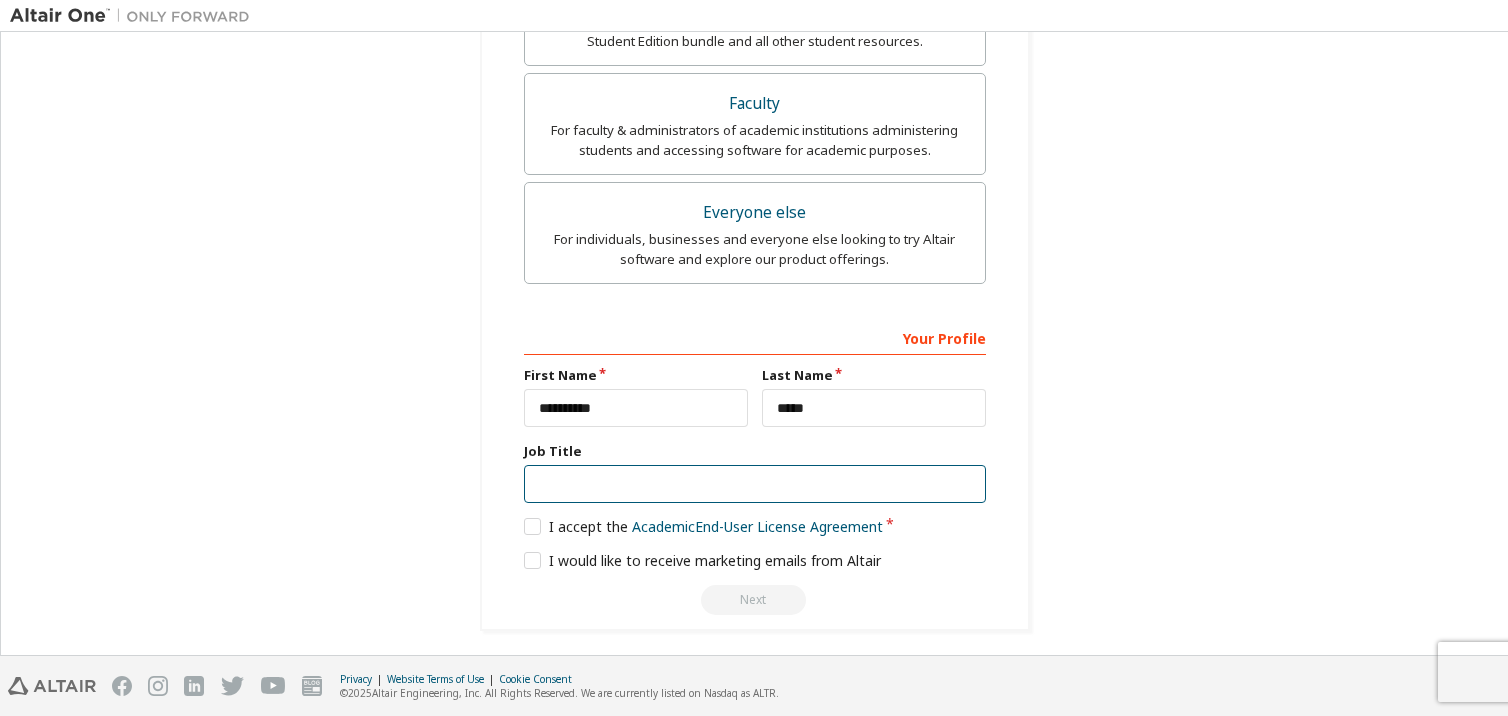 click at bounding box center [755, 484] 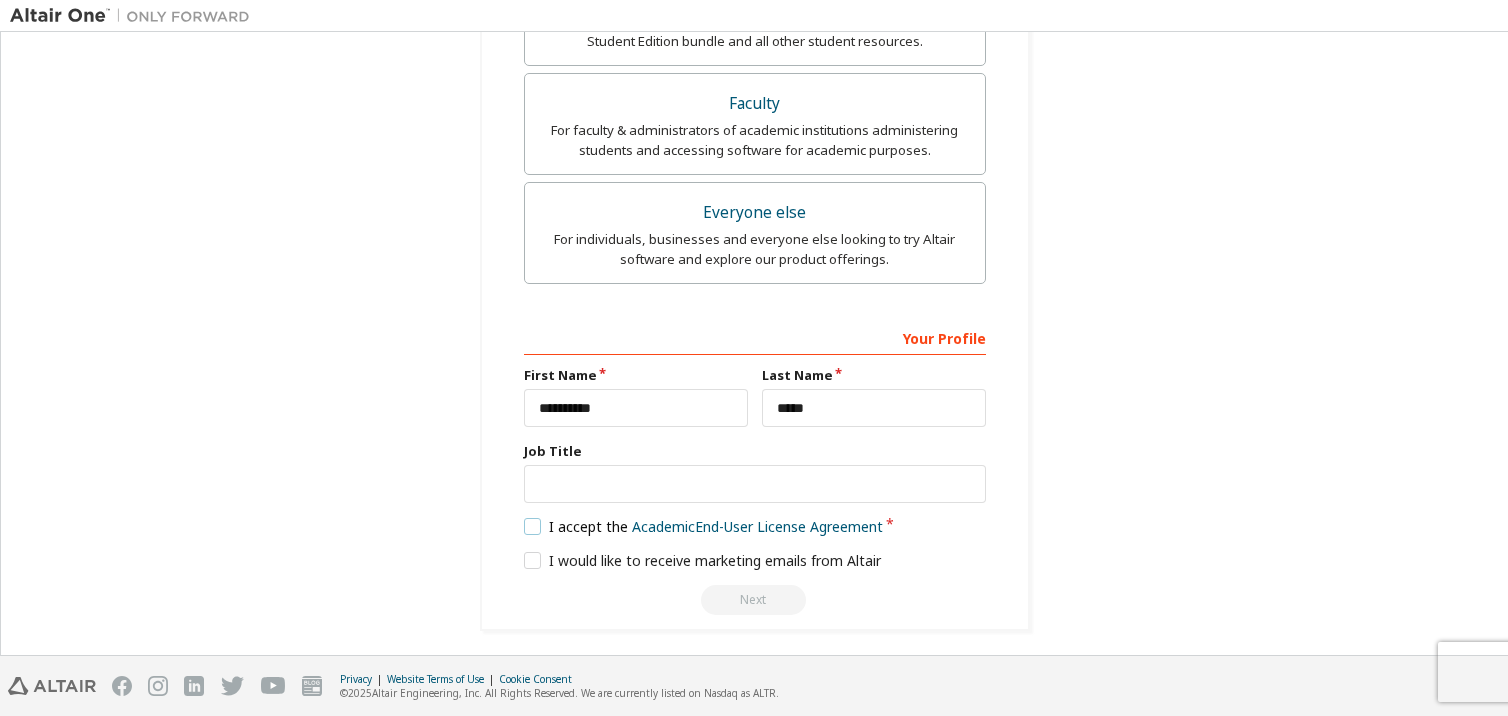 click on "I accept the   Academic   End-User License Agreement" at bounding box center (704, 526) 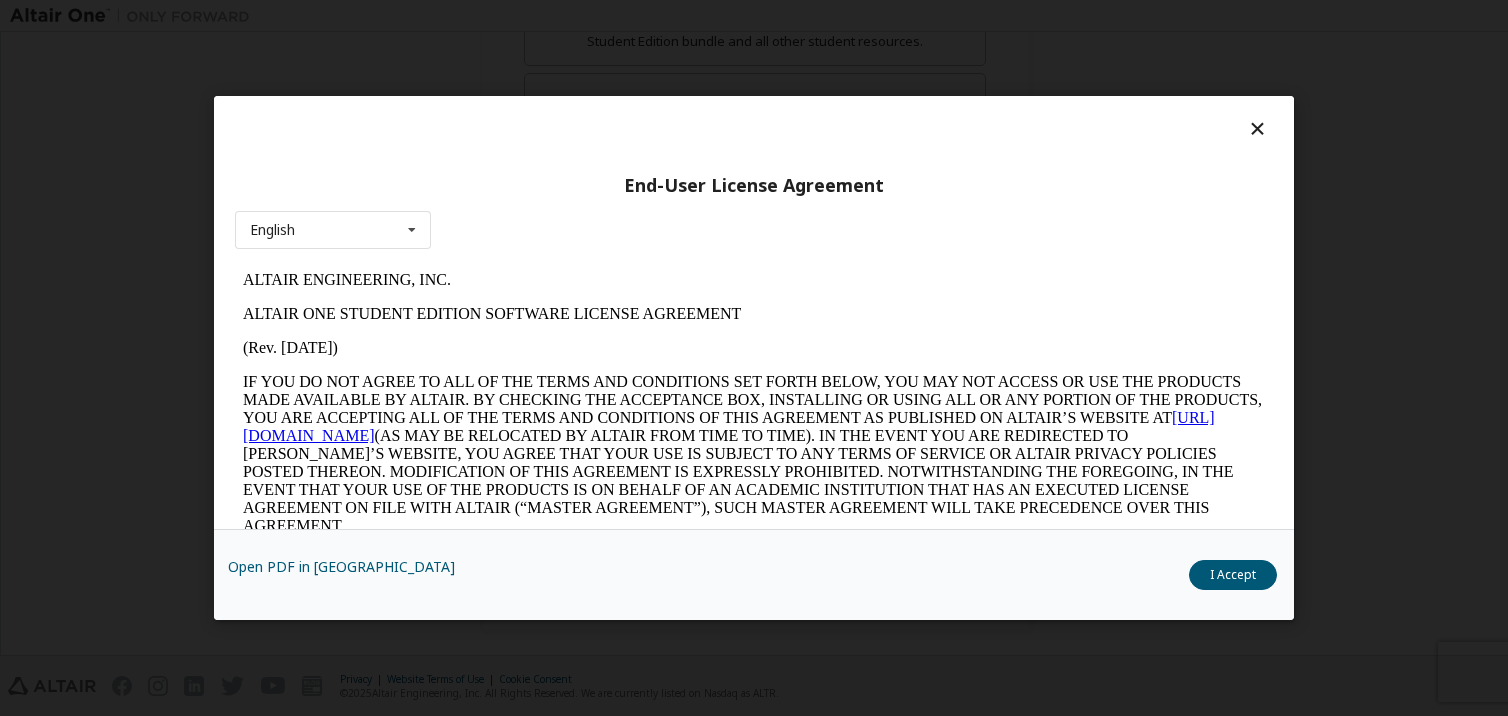 scroll, scrollTop: 0, scrollLeft: 0, axis: both 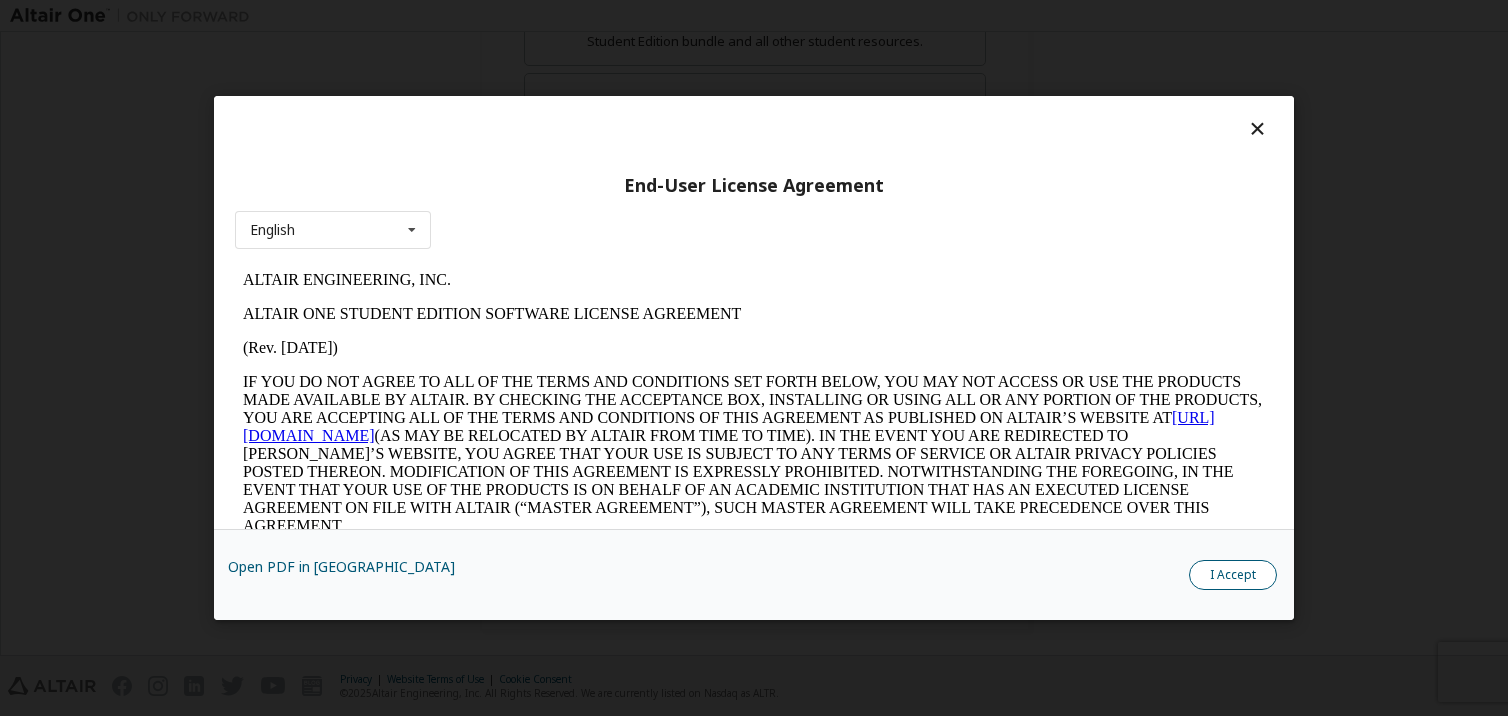 click on "I Accept" at bounding box center (1233, 575) 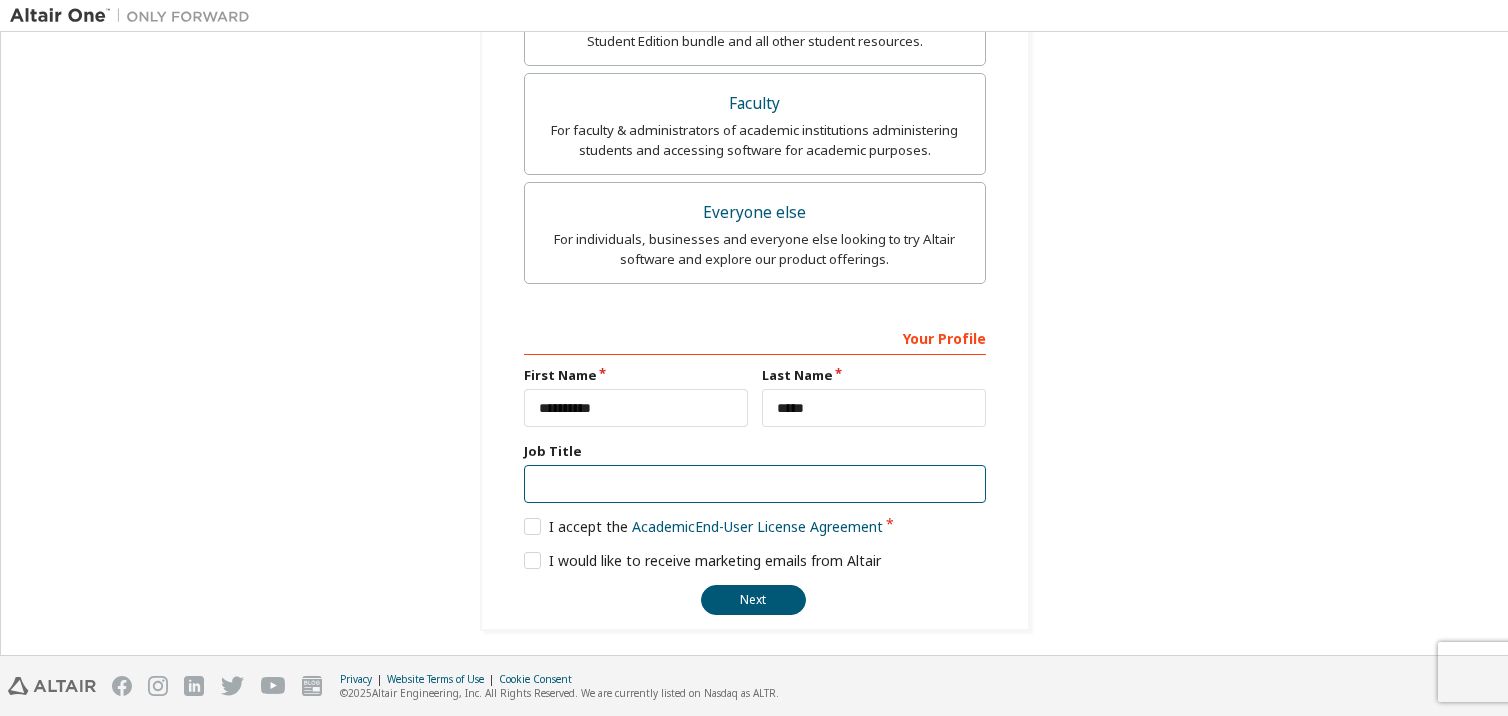 click at bounding box center [755, 484] 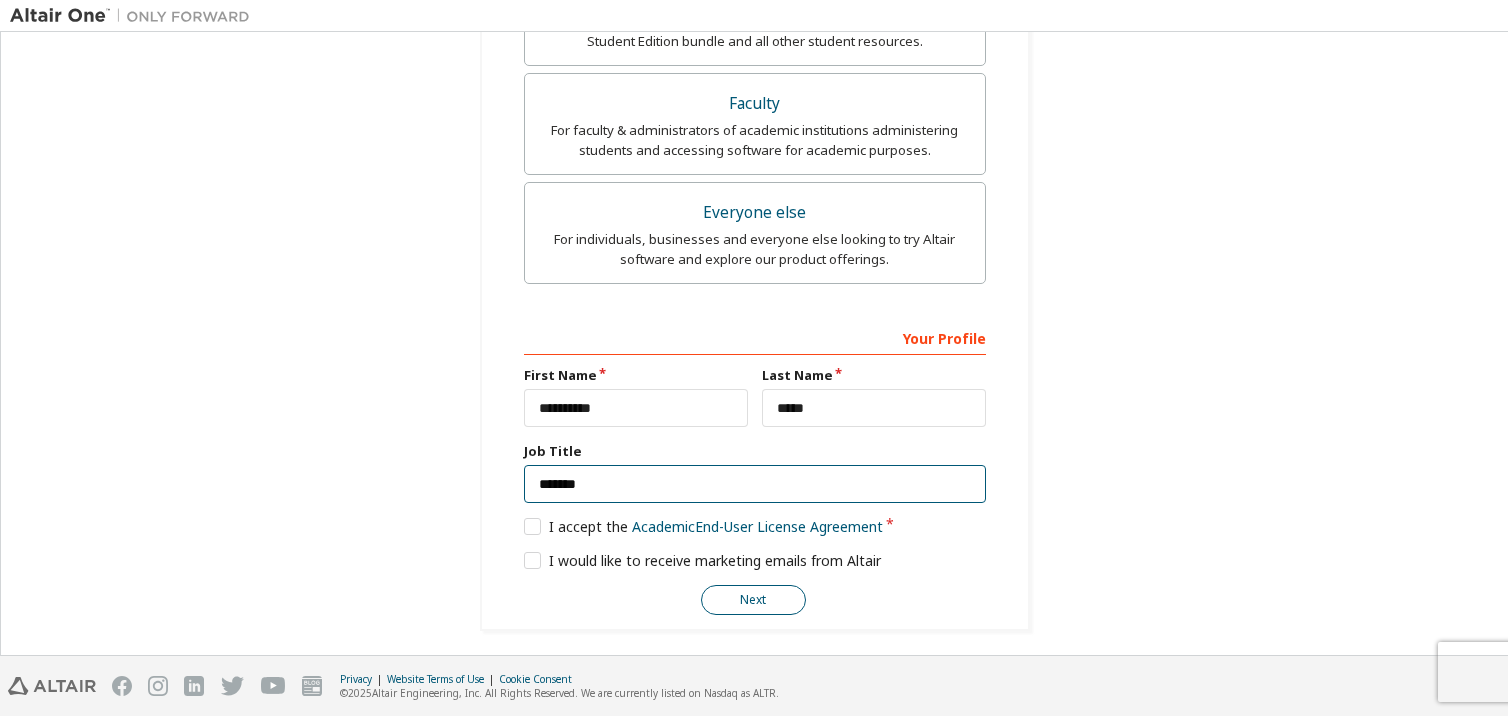 type on "*******" 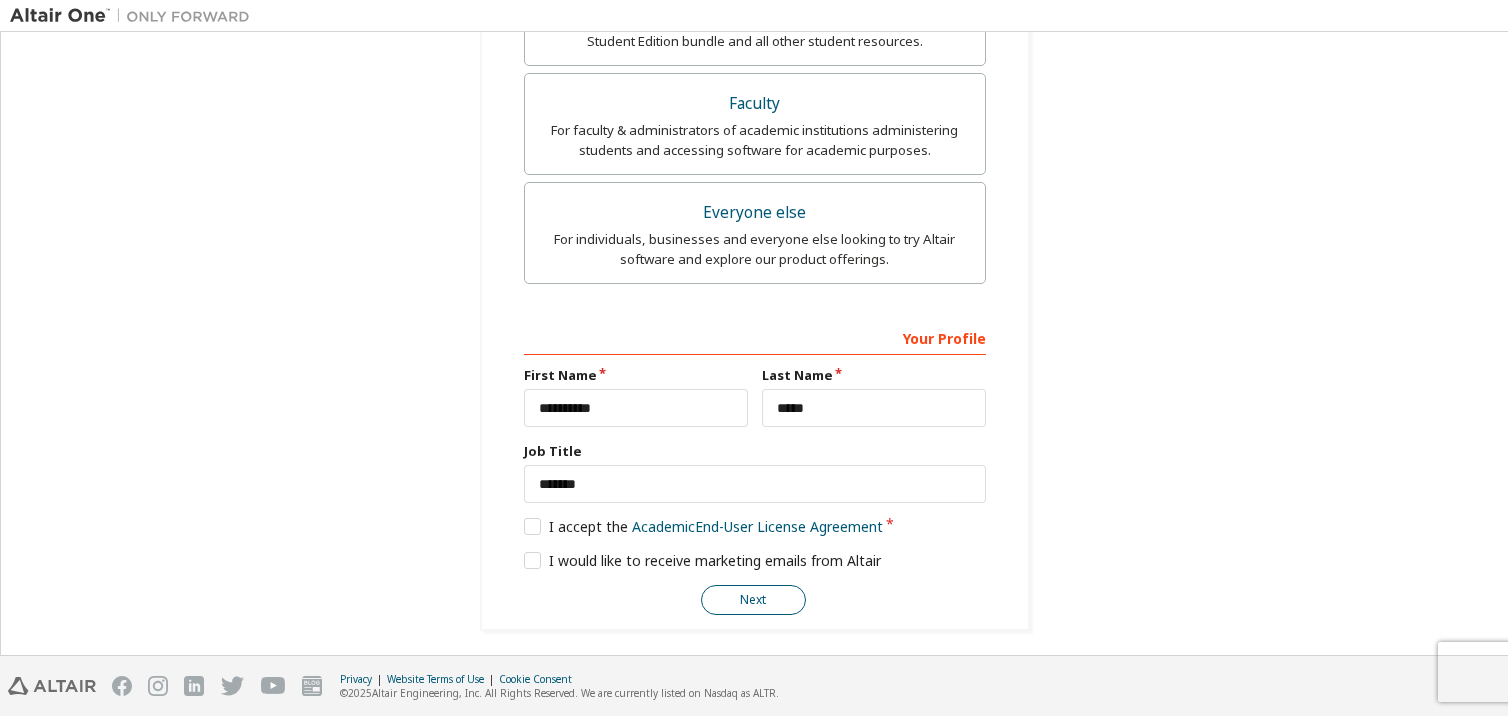 click on "Next" at bounding box center (753, 600) 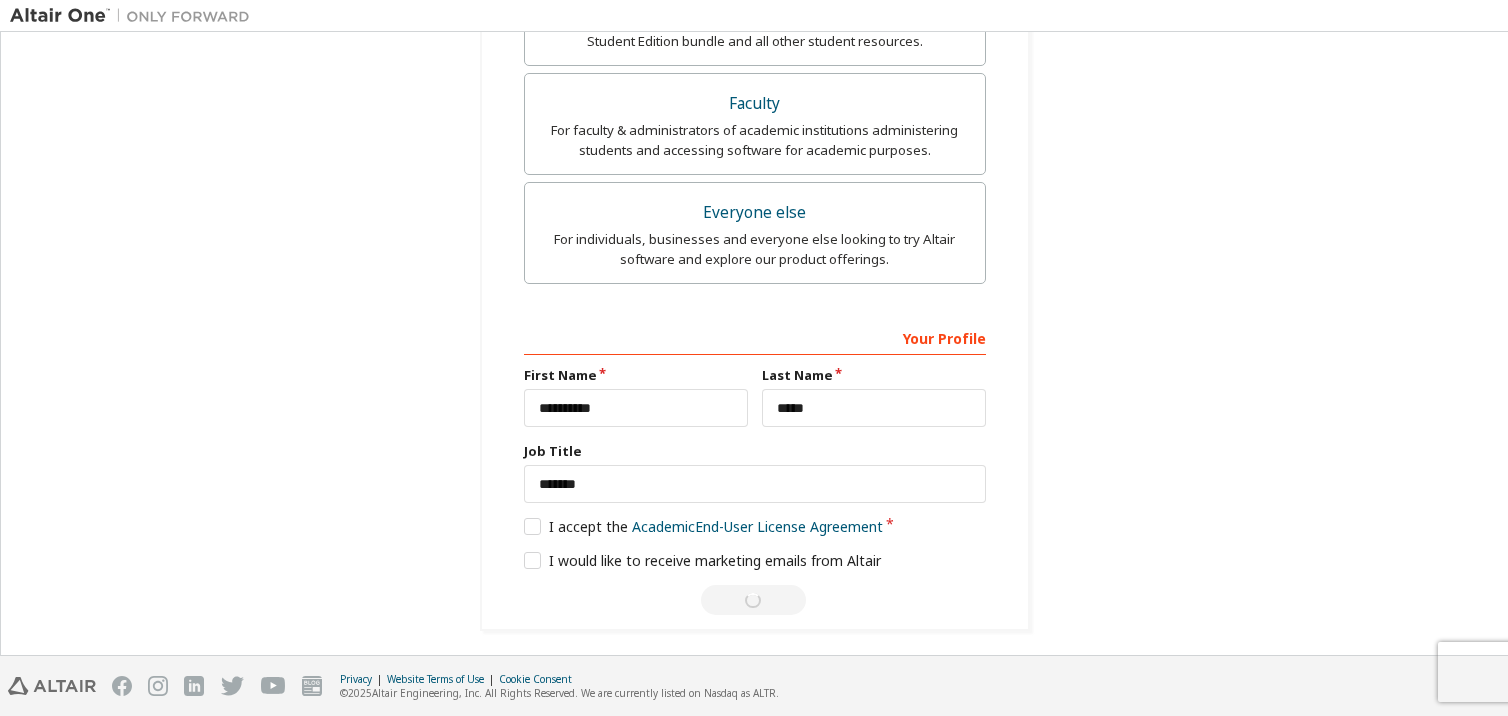 scroll, scrollTop: 0, scrollLeft: 0, axis: both 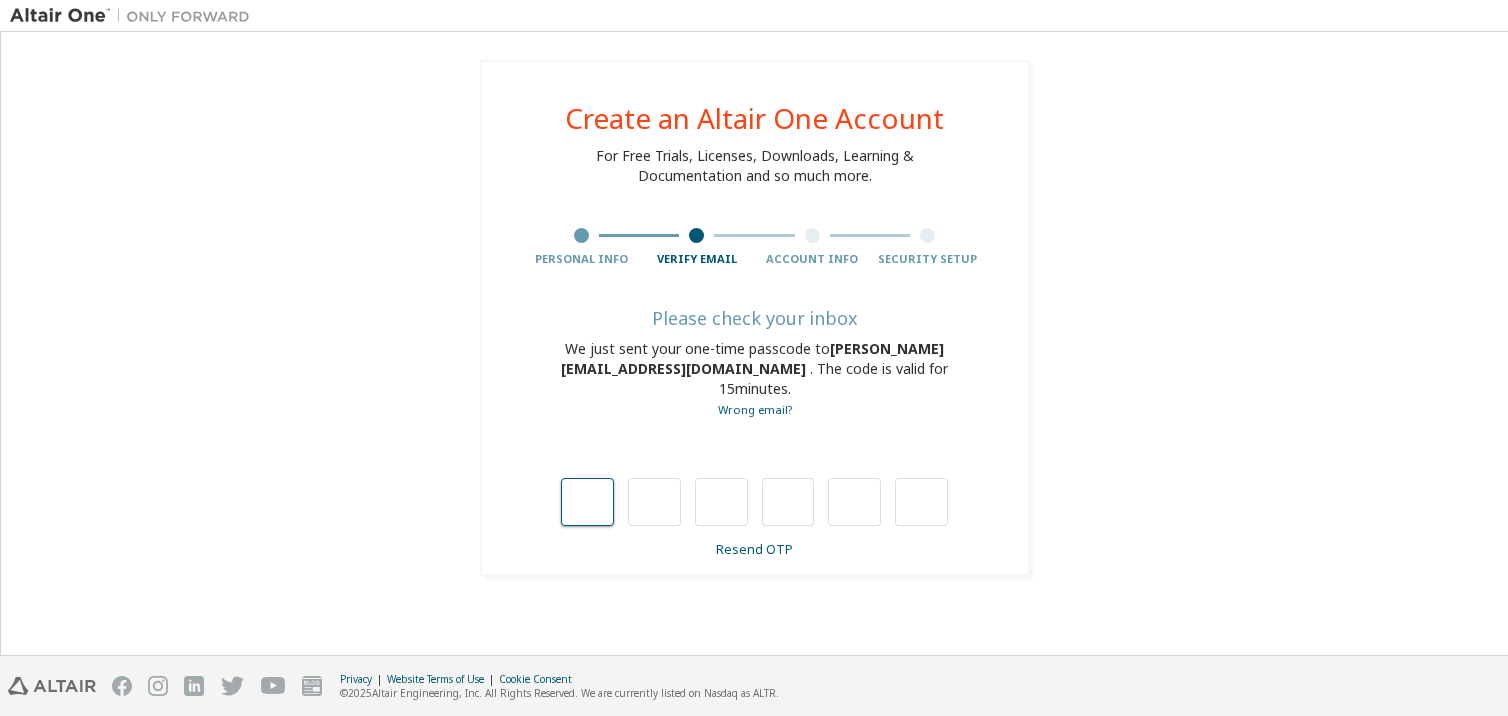 type on "*" 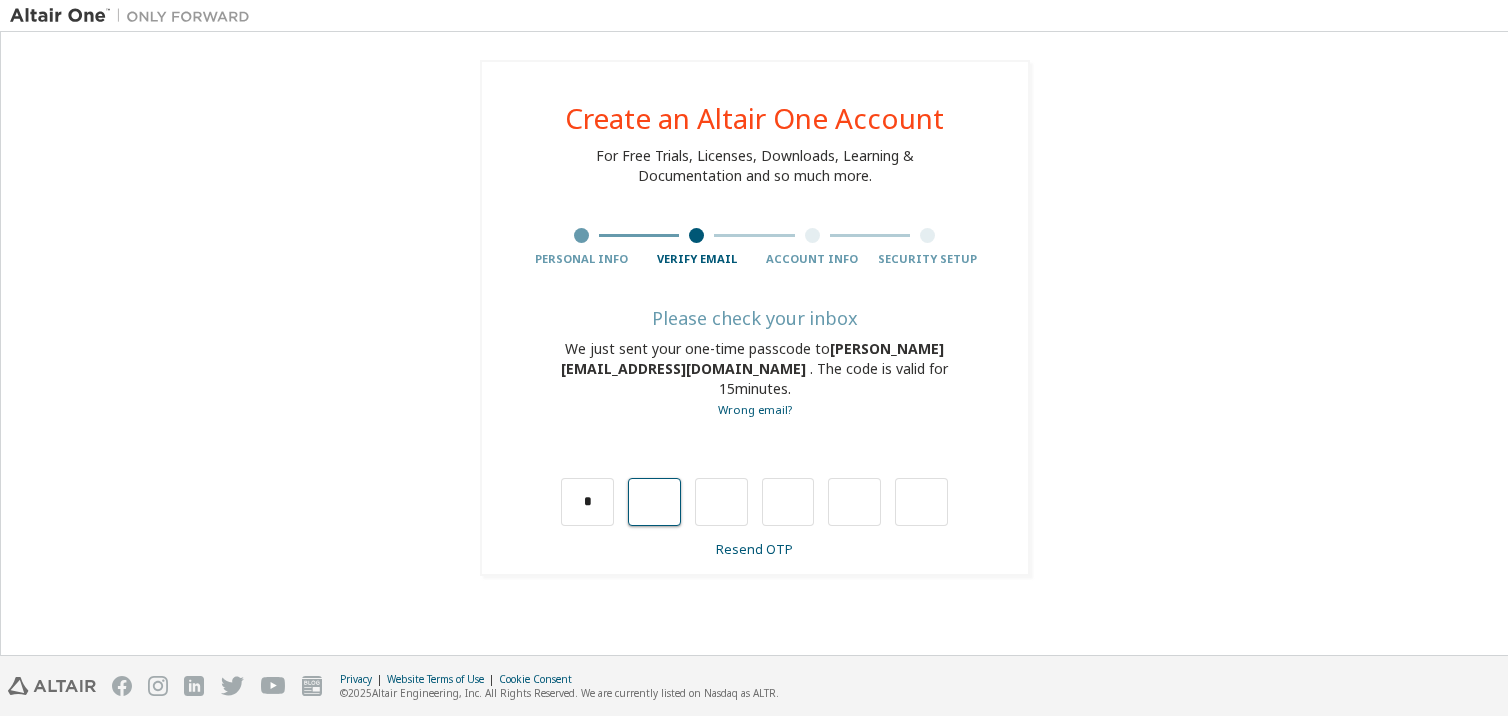 type on "*" 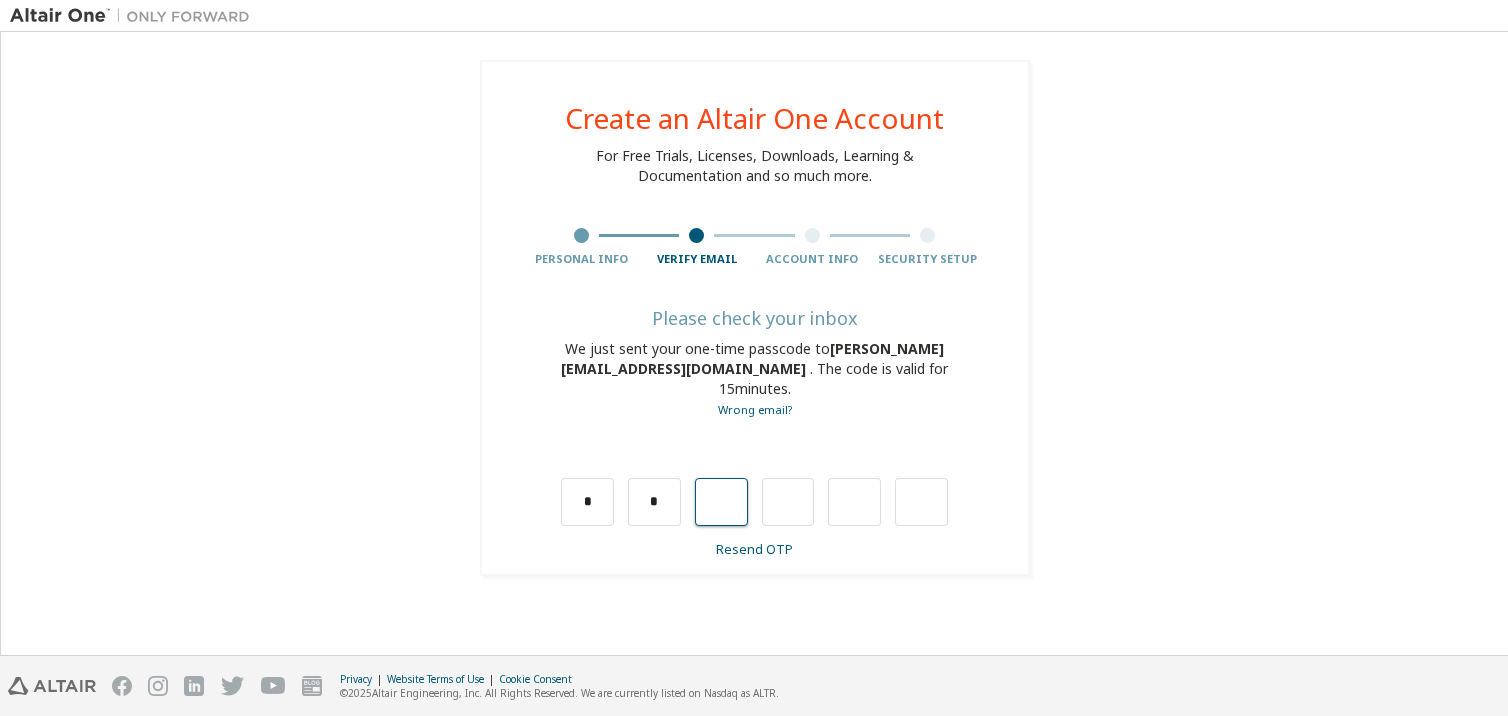 type on "*" 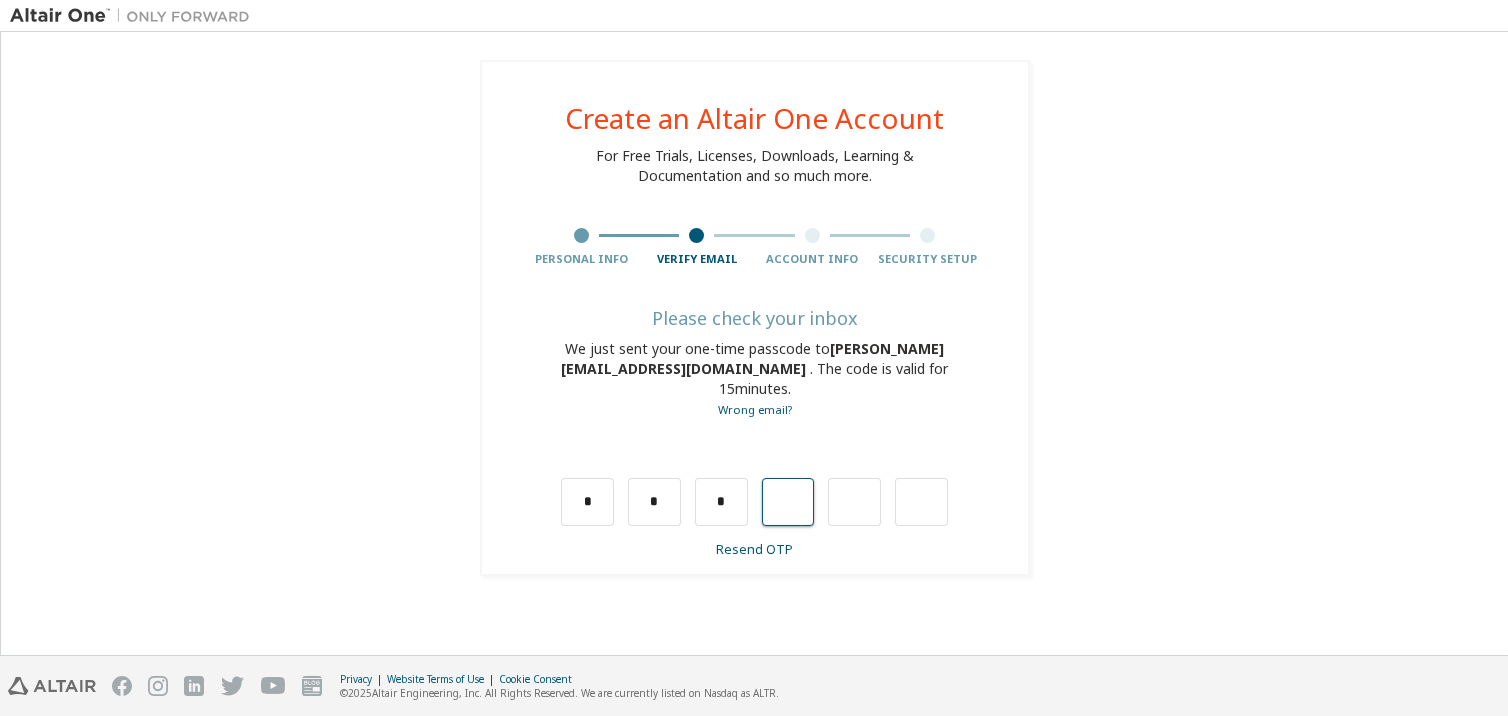 type on "*" 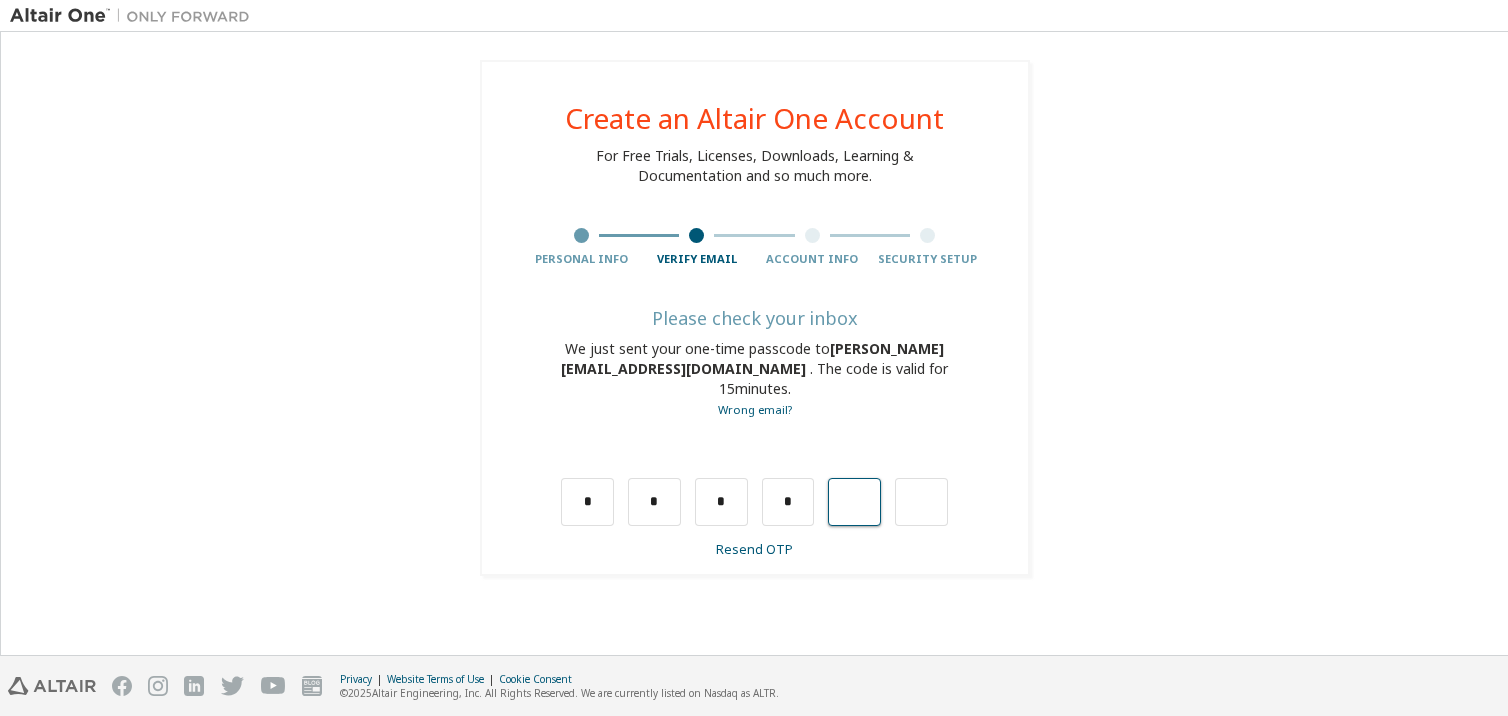 type on "*" 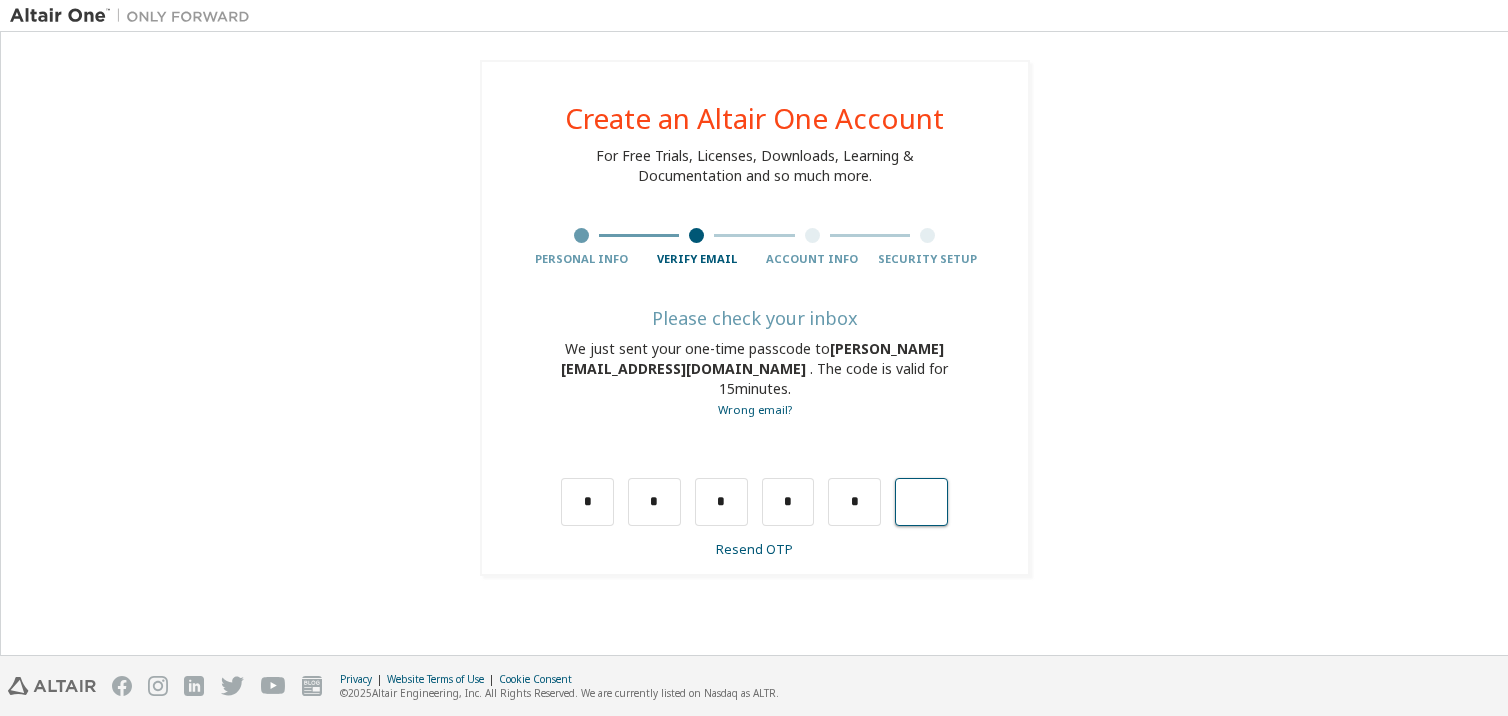 type on "*" 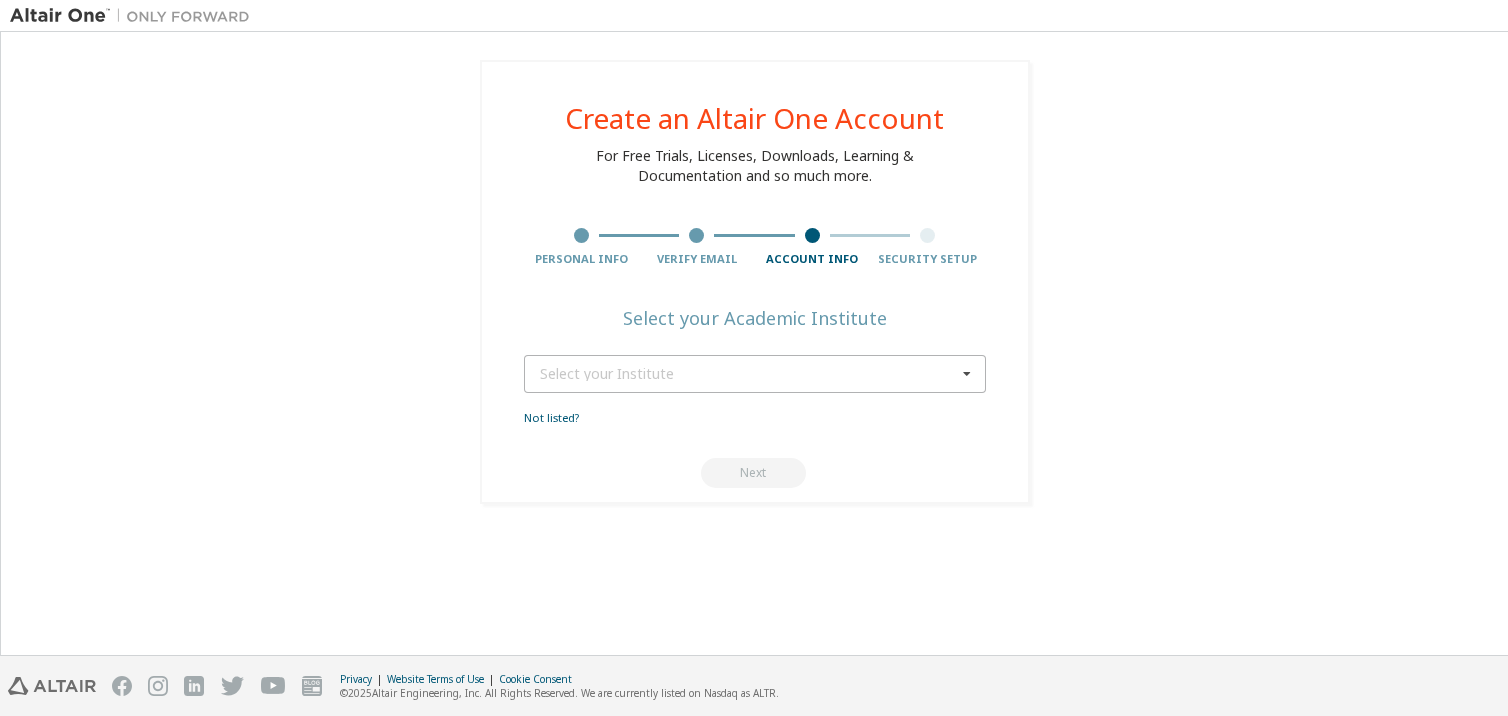 click on "Select your Institute" at bounding box center (748, 374) 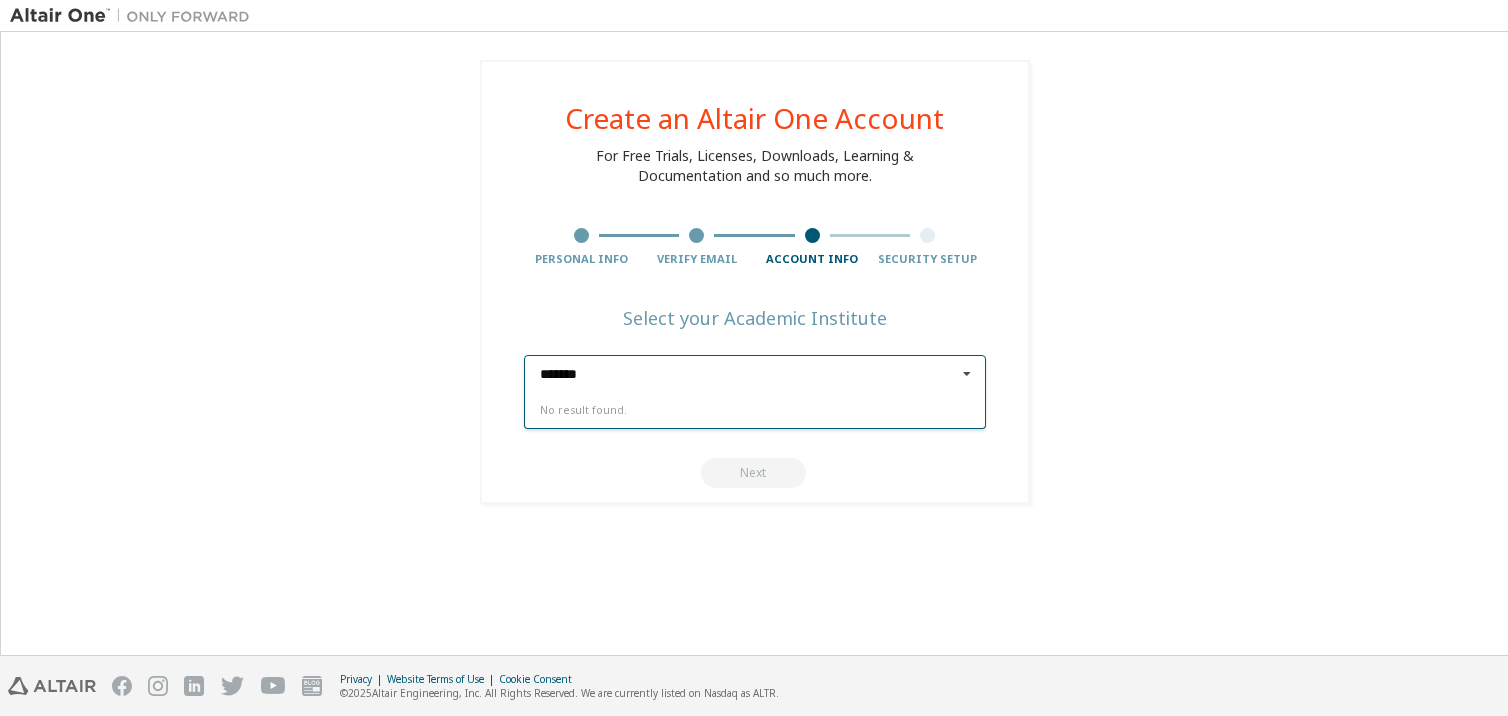 type on "*******" 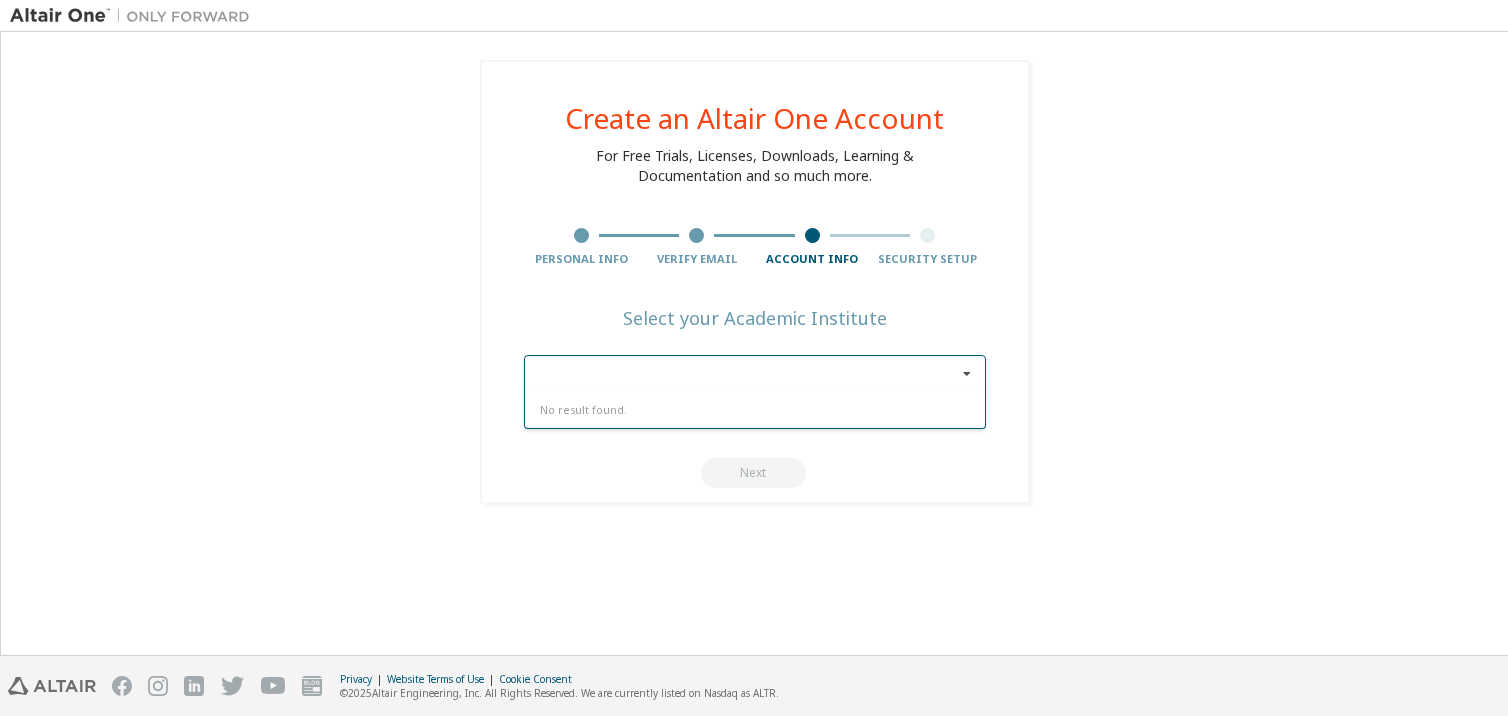 click on "Next" at bounding box center (755, 473) 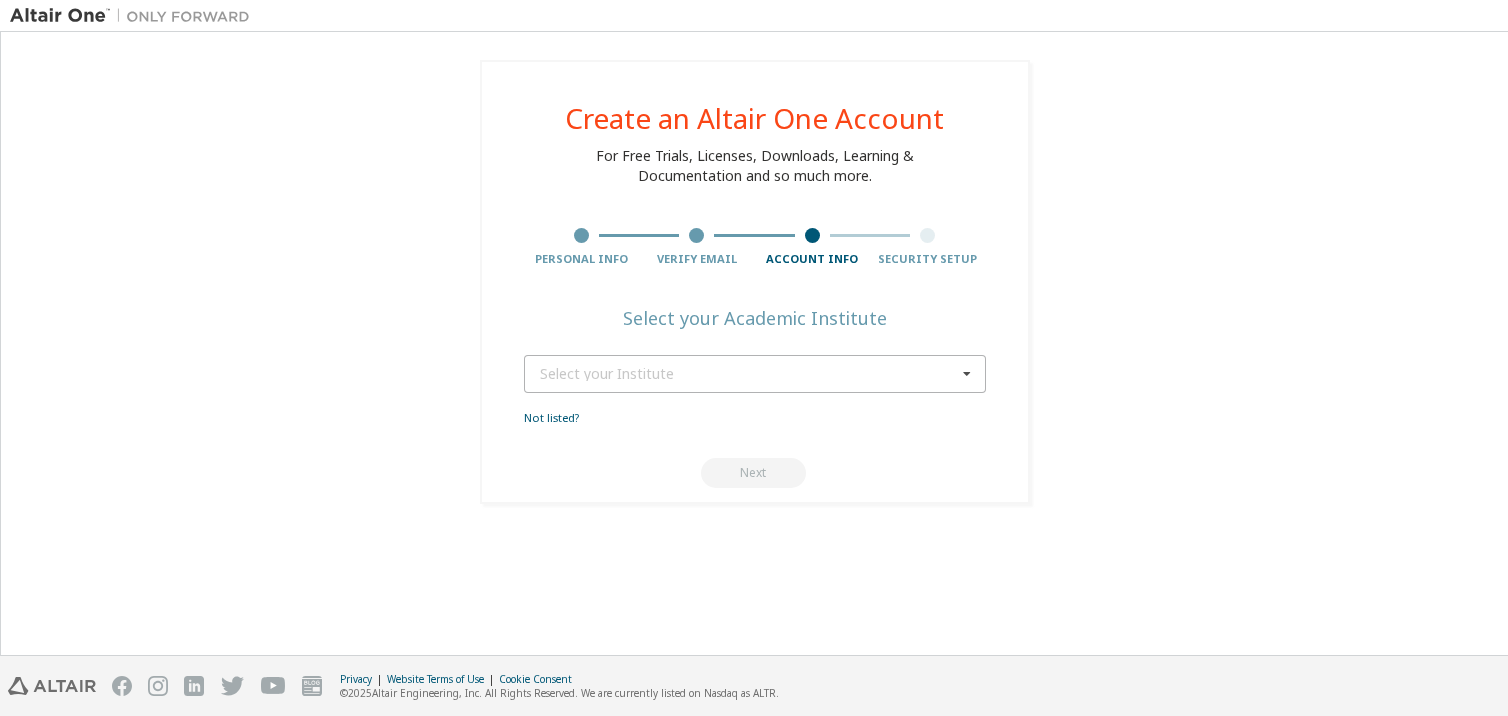 click on "Select your Institute" at bounding box center (748, 374) 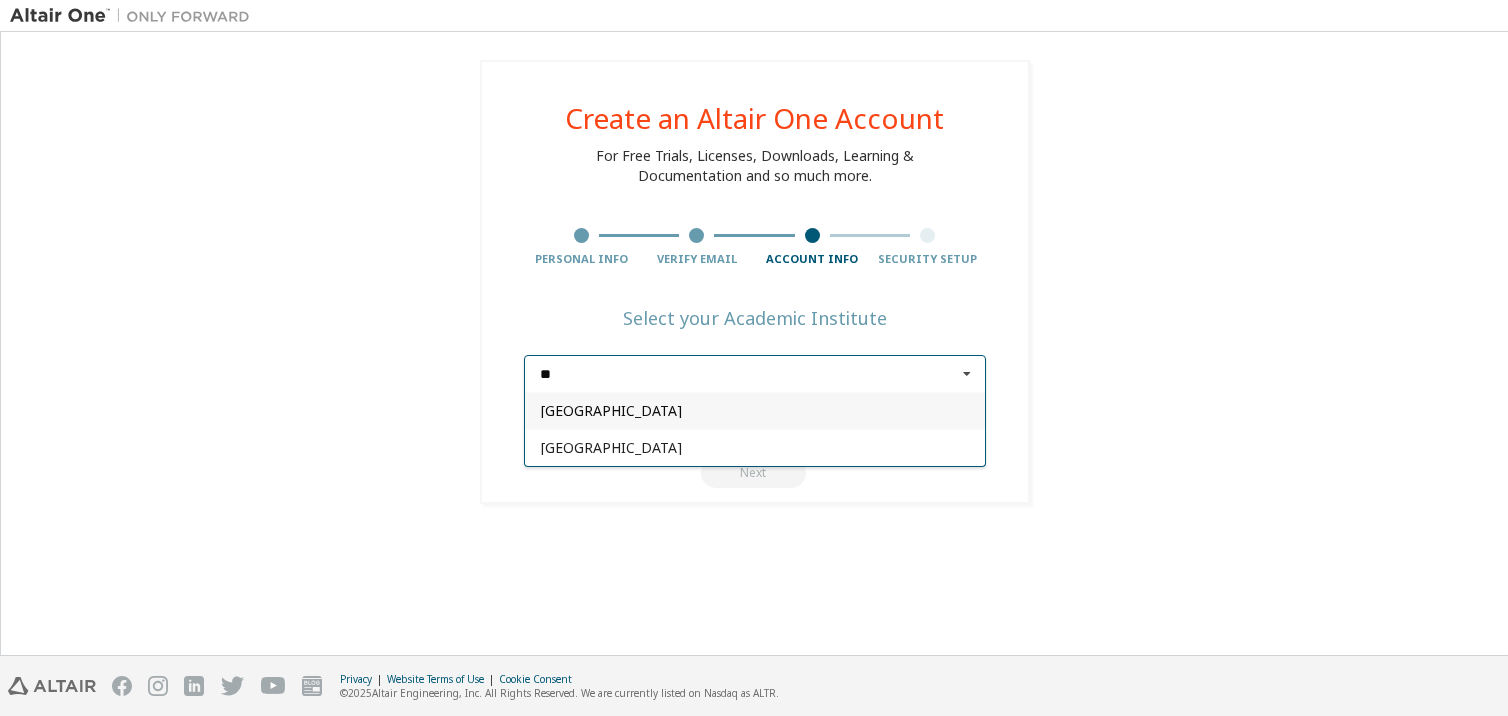 type on "*" 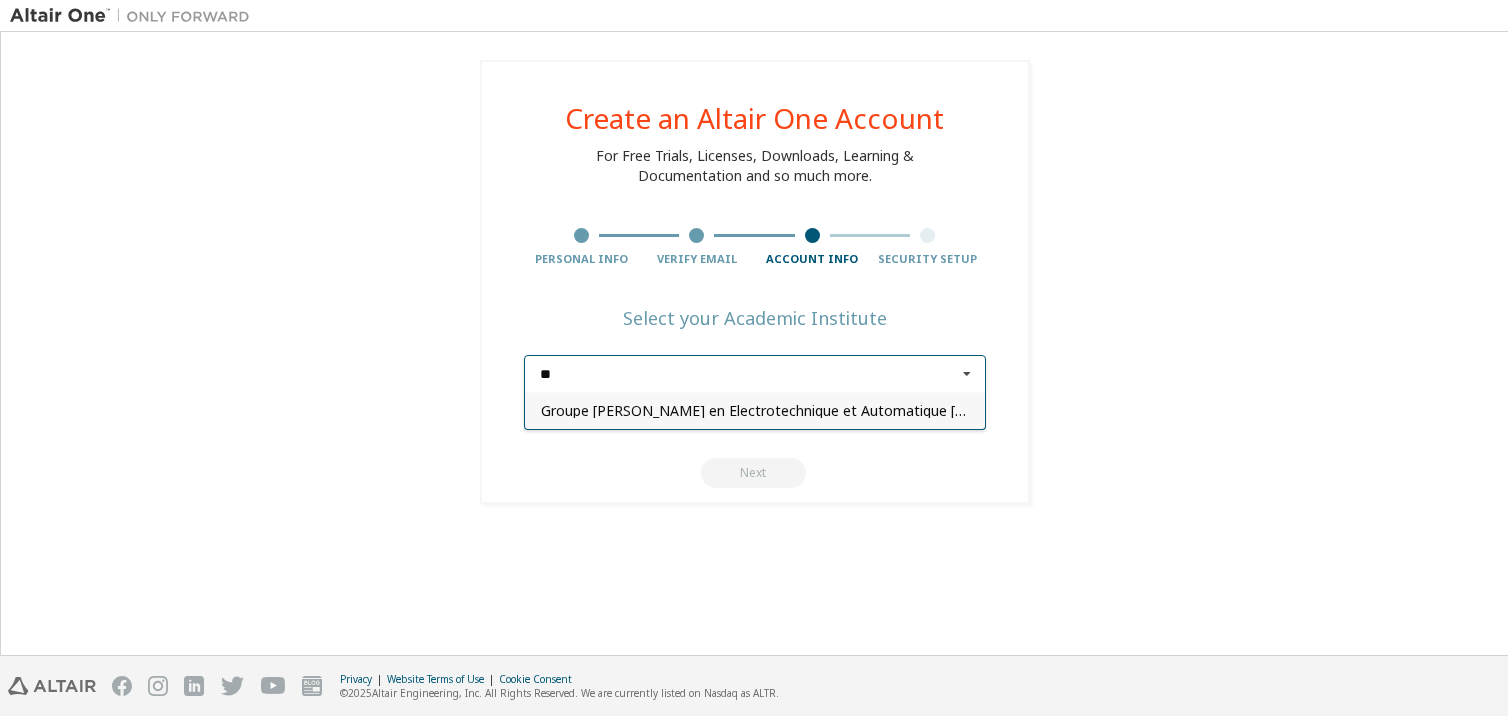 type on "*" 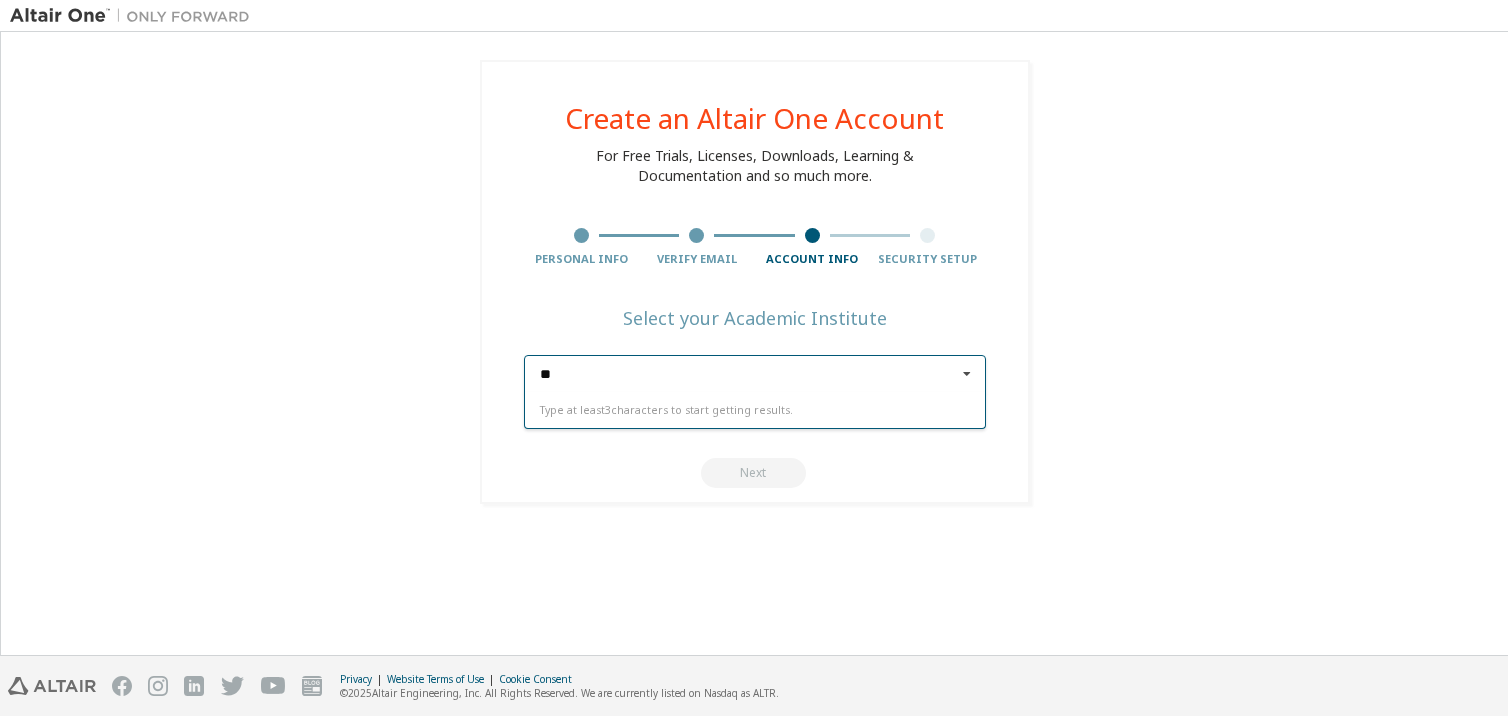 type on "*" 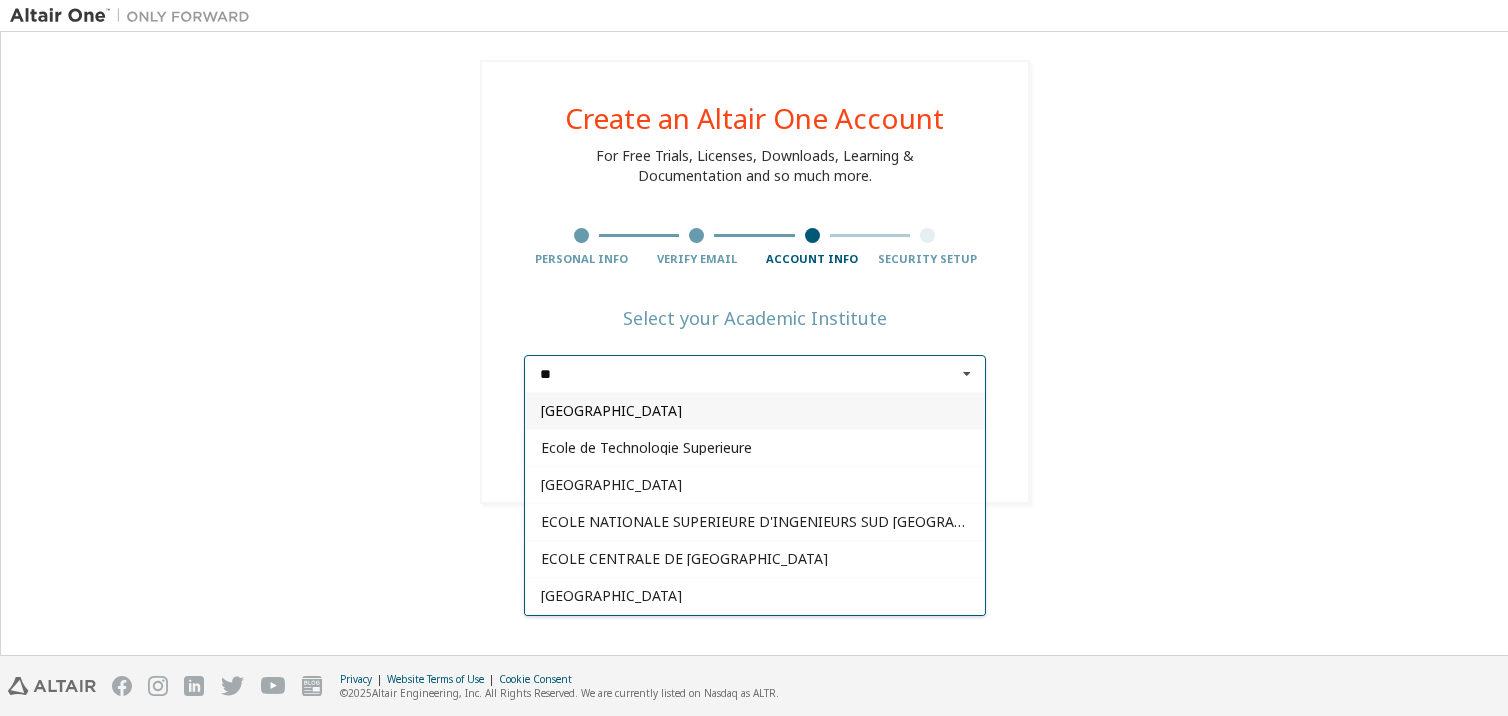 type on "*" 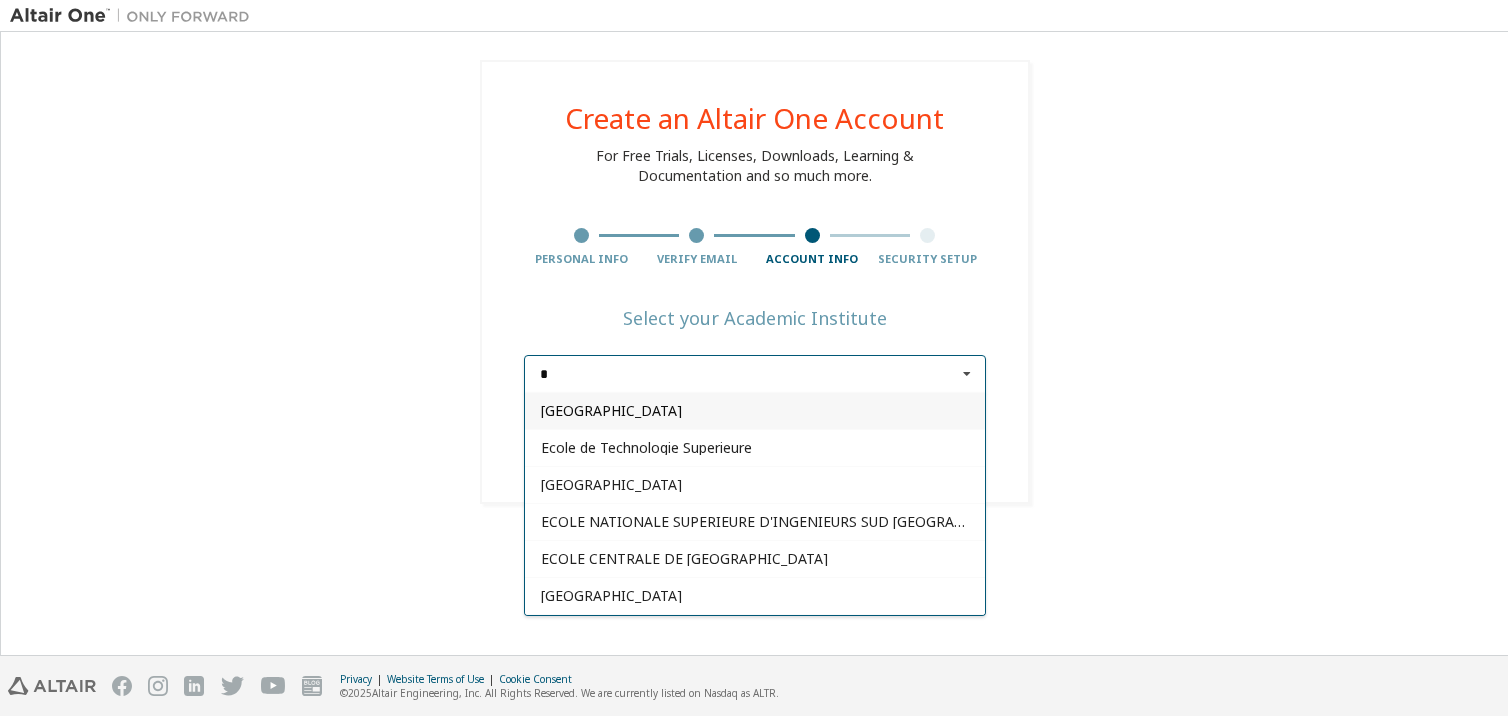 type 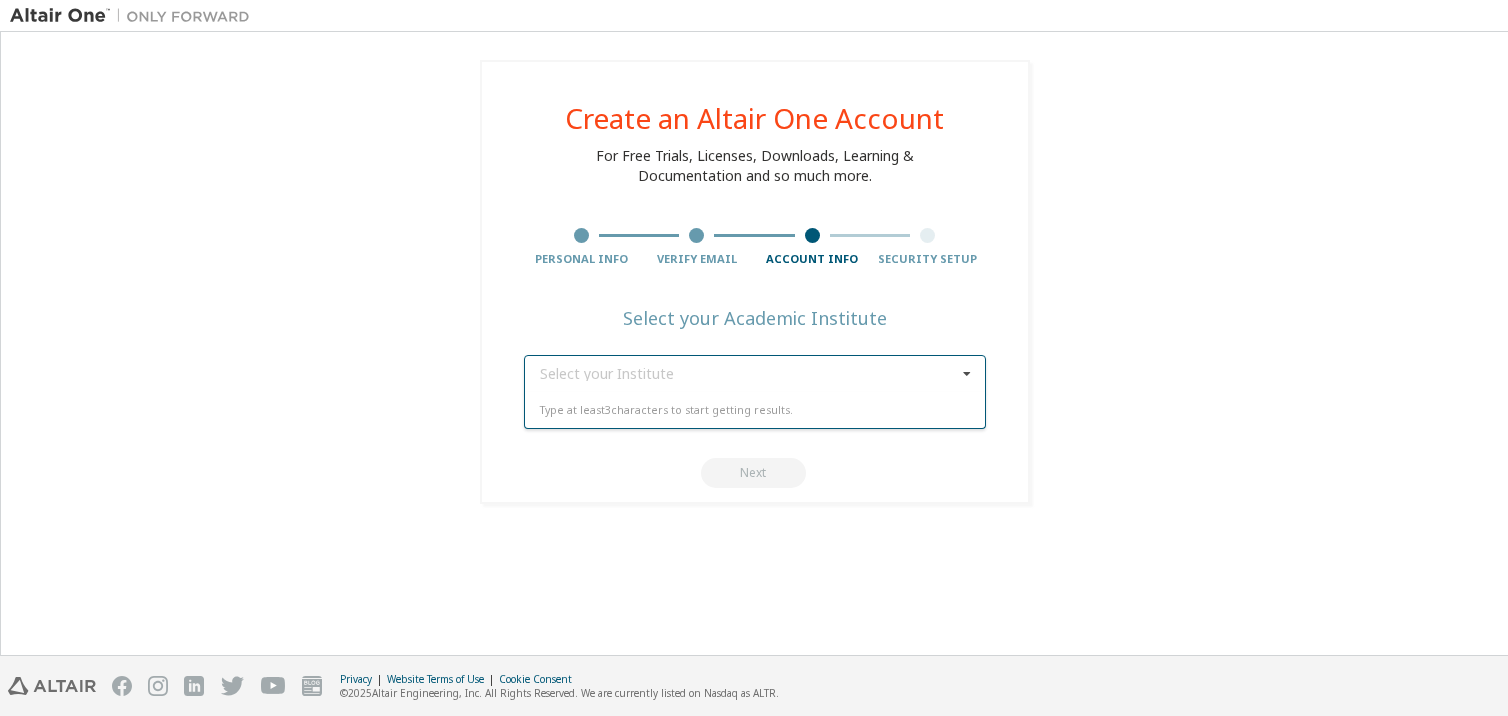 click on "Next" at bounding box center (755, 473) 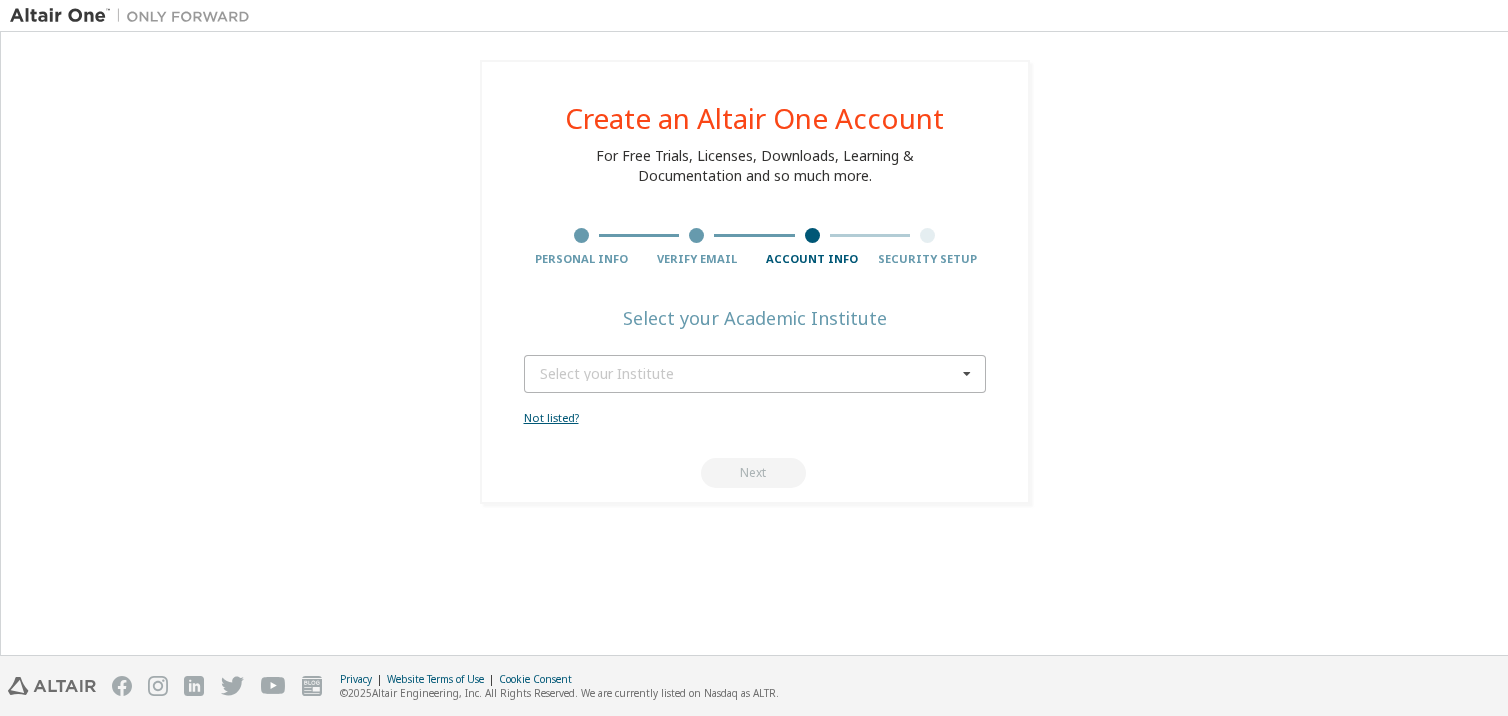 click on "Not listed?" at bounding box center (551, 417) 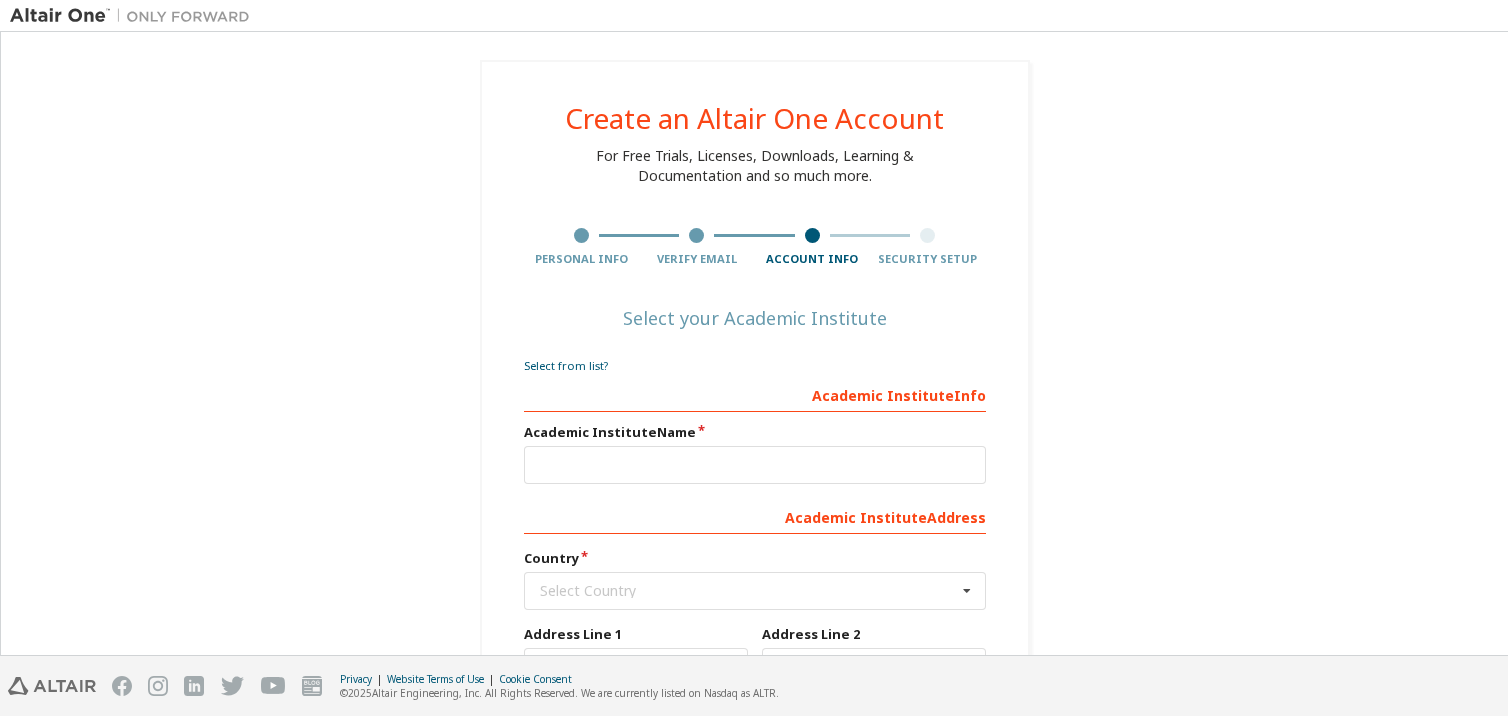 scroll, scrollTop: 100, scrollLeft: 0, axis: vertical 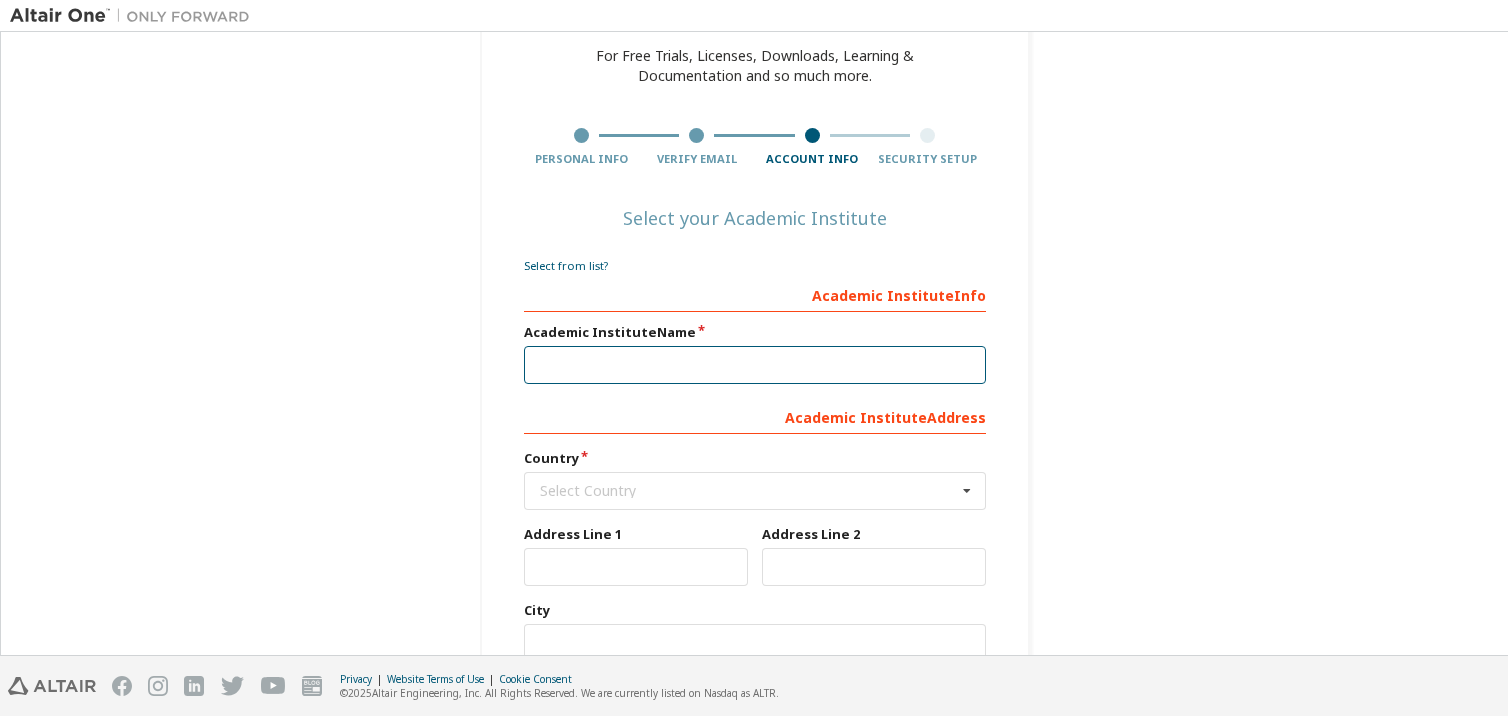 click at bounding box center (755, 365) 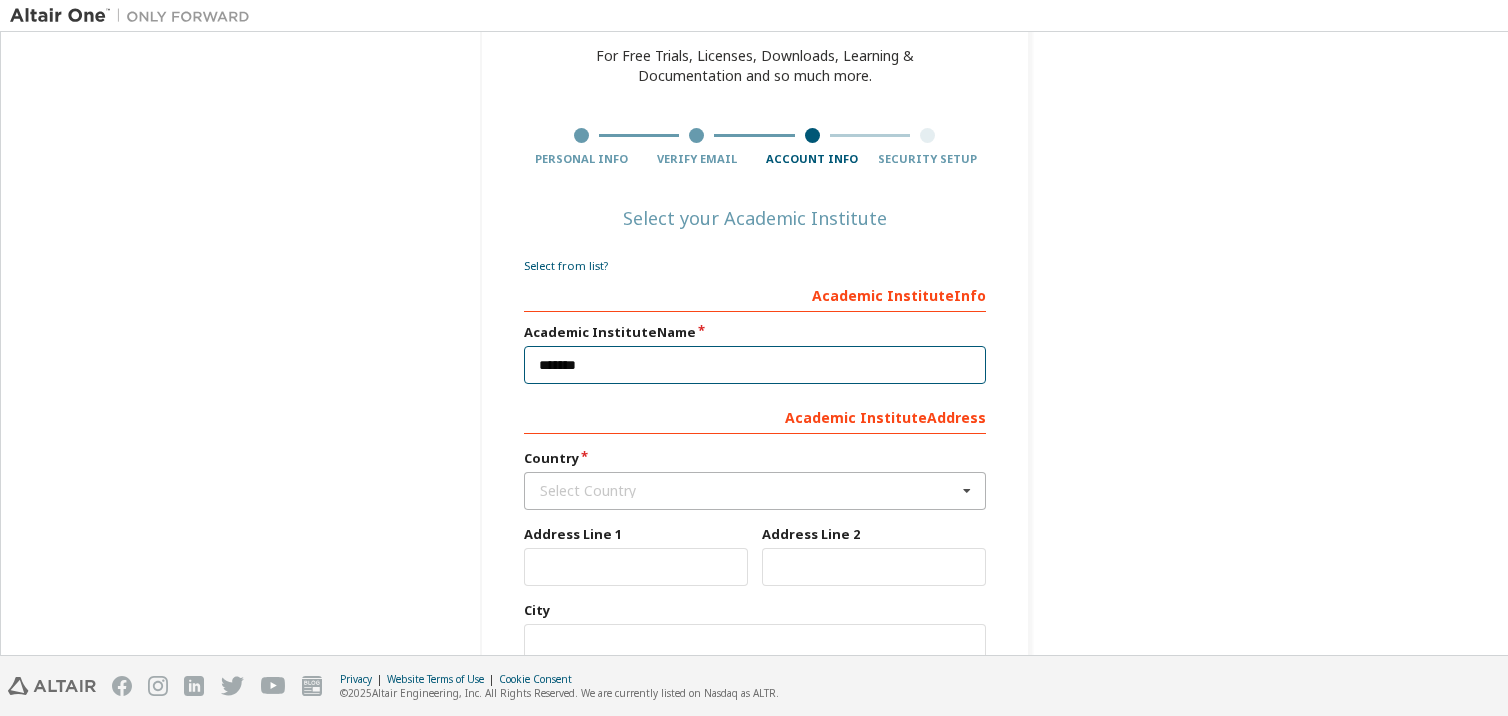 type on "*******" 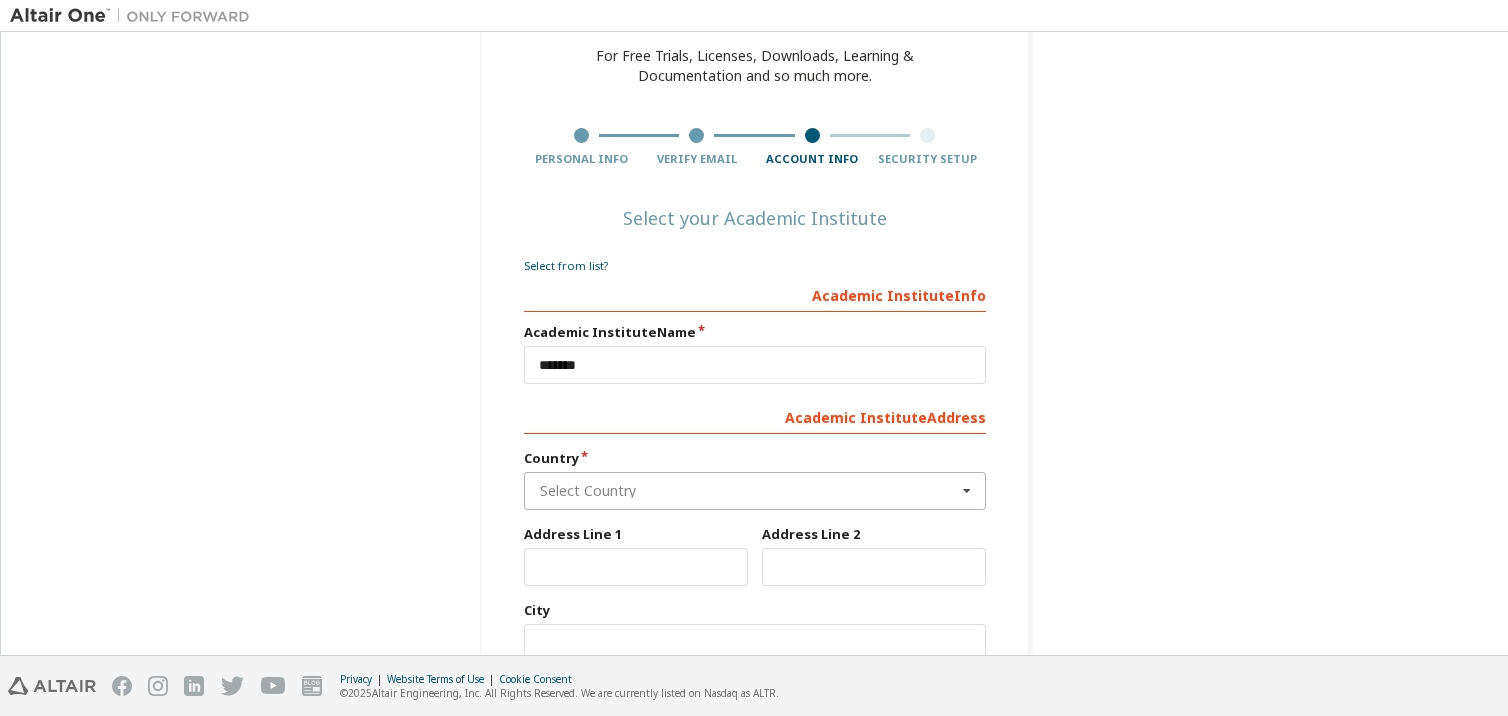 click at bounding box center (756, 491) 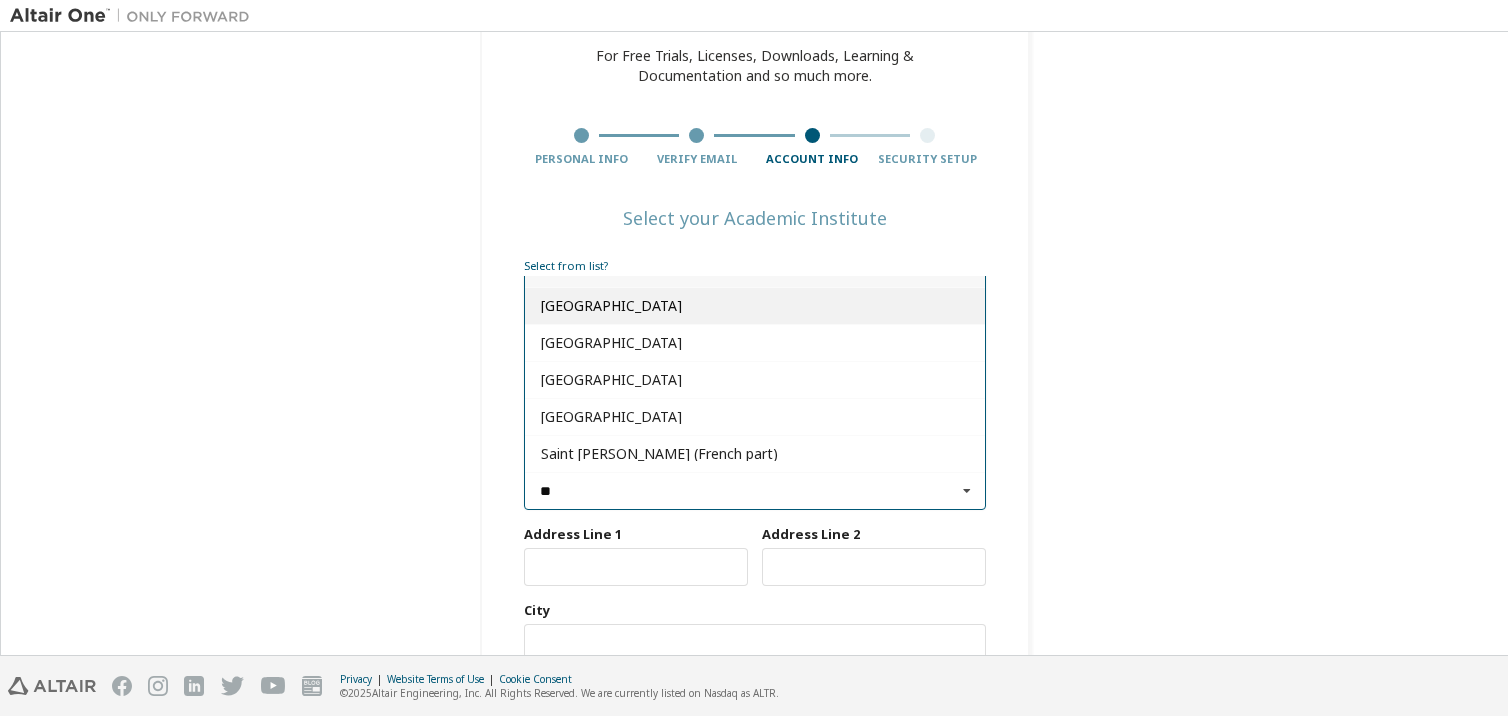 type on "**" 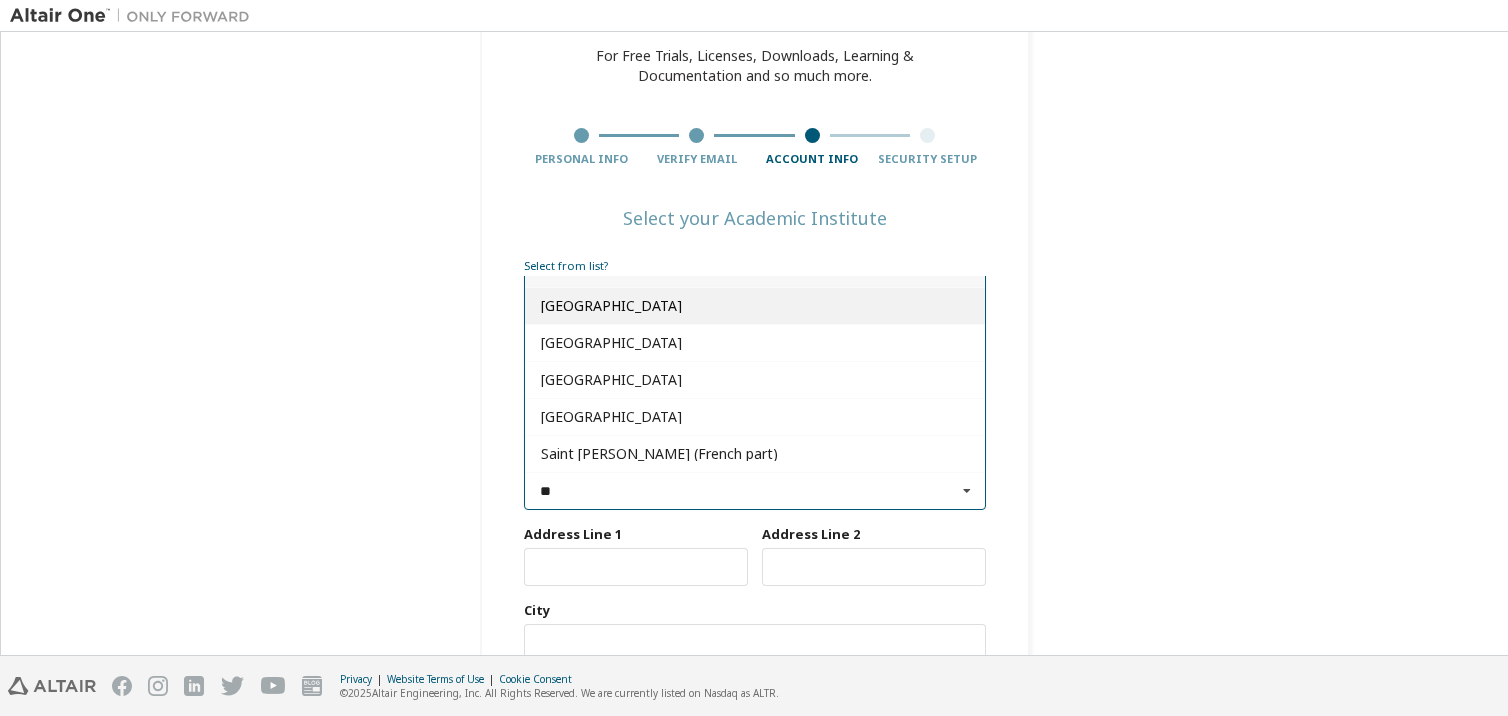 click on "[GEOGRAPHIC_DATA]" at bounding box center (755, 306) 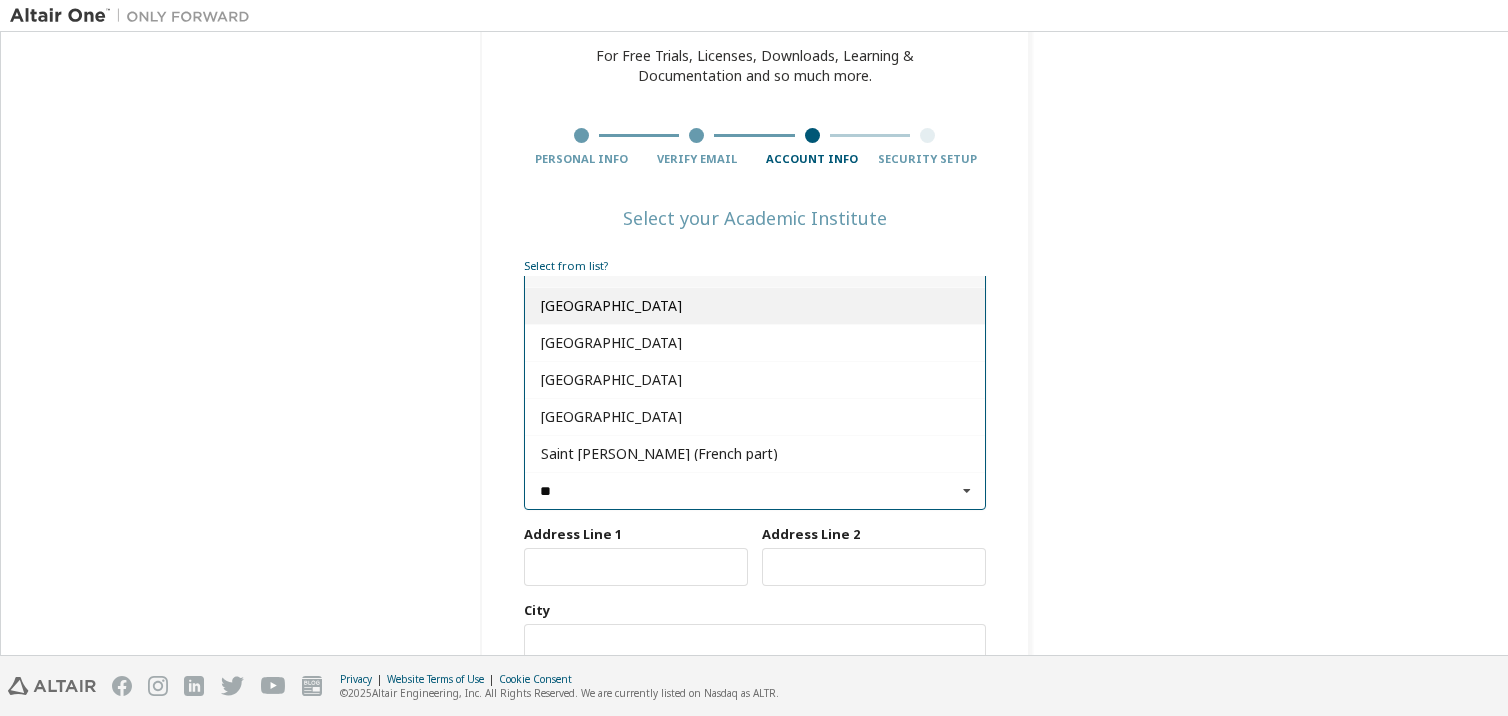 type on "***" 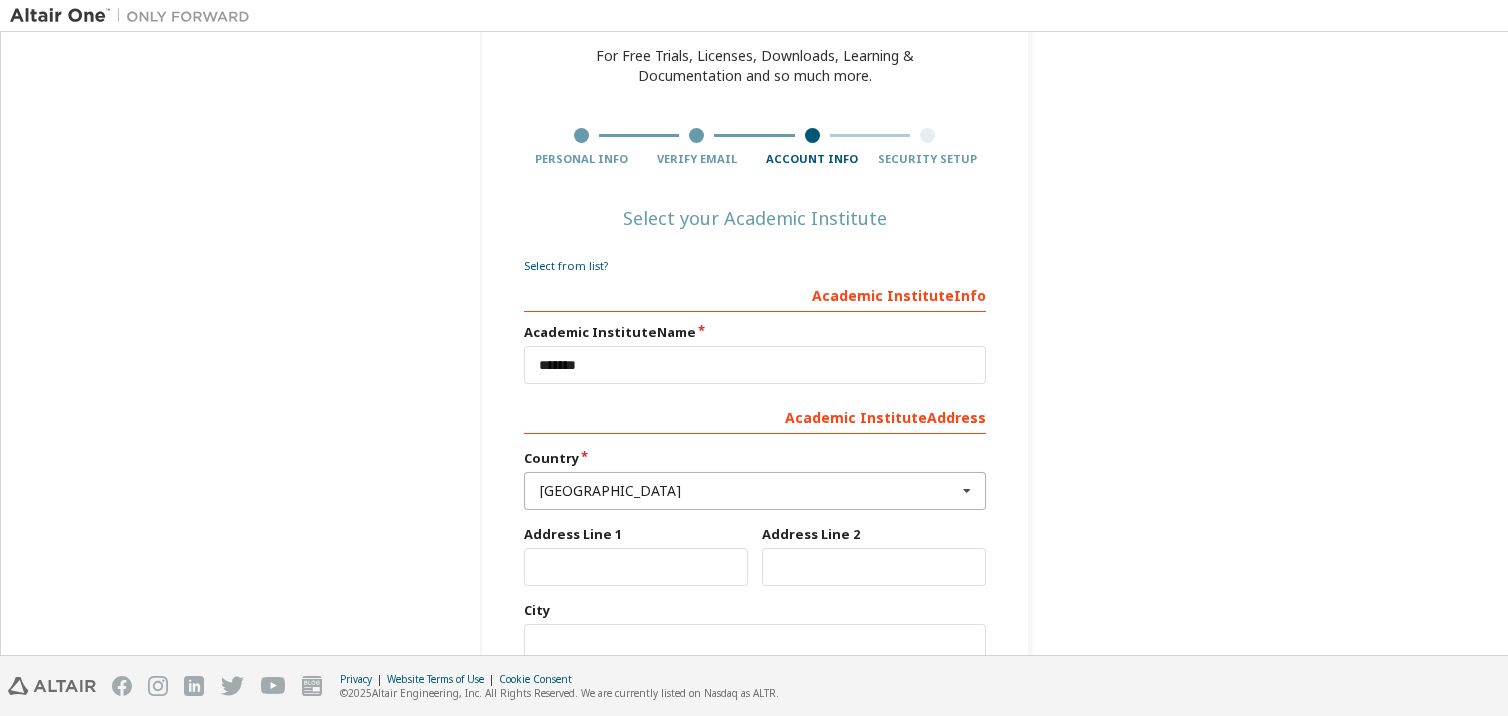scroll, scrollTop: 358, scrollLeft: 0, axis: vertical 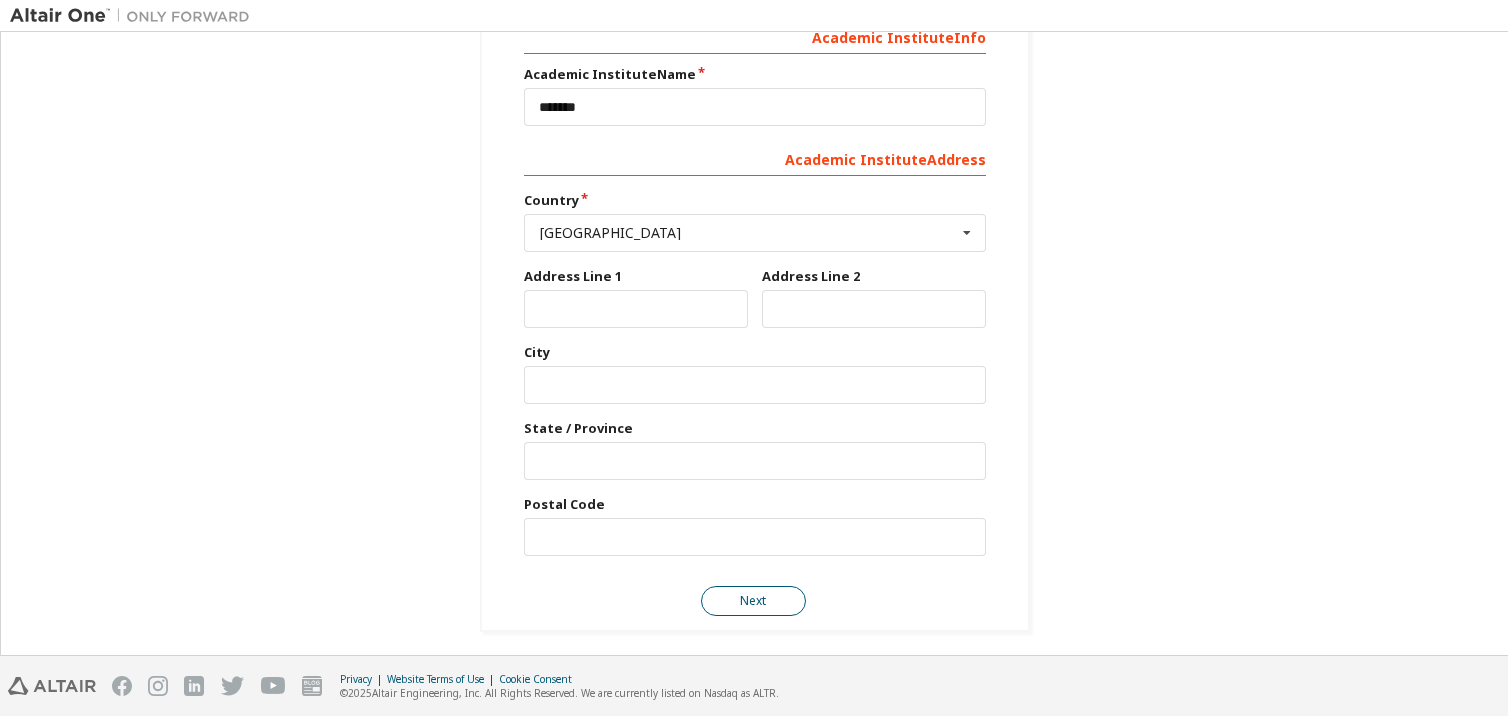 click on "Next" at bounding box center (753, 601) 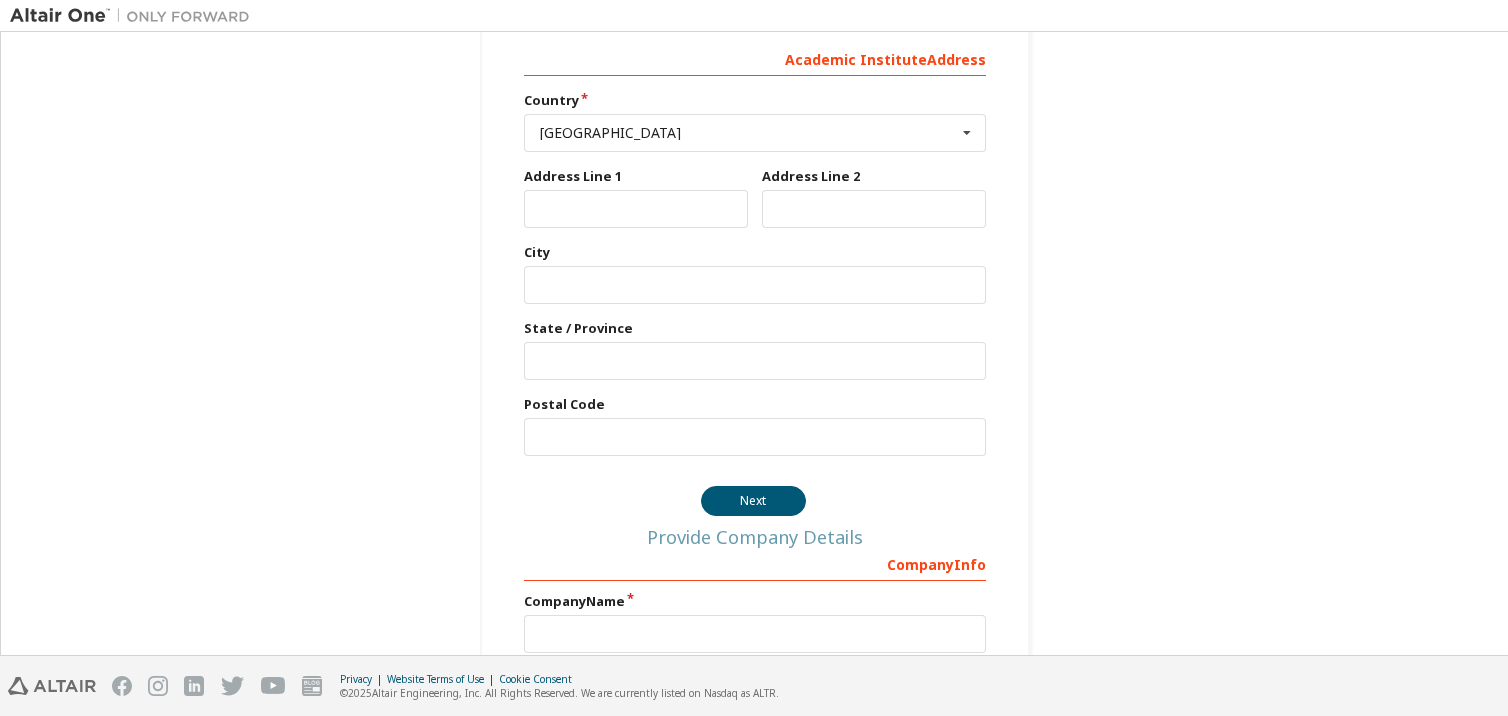 scroll, scrollTop: 0, scrollLeft: 0, axis: both 